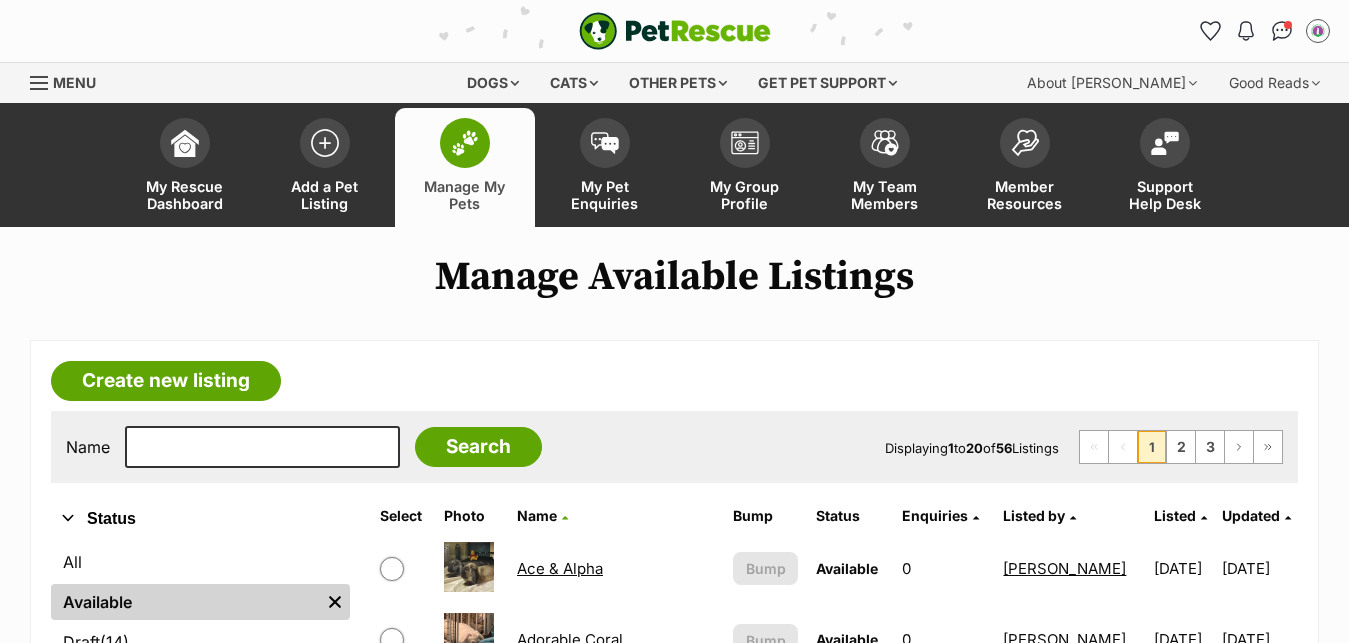 scroll, scrollTop: 0, scrollLeft: 0, axis: both 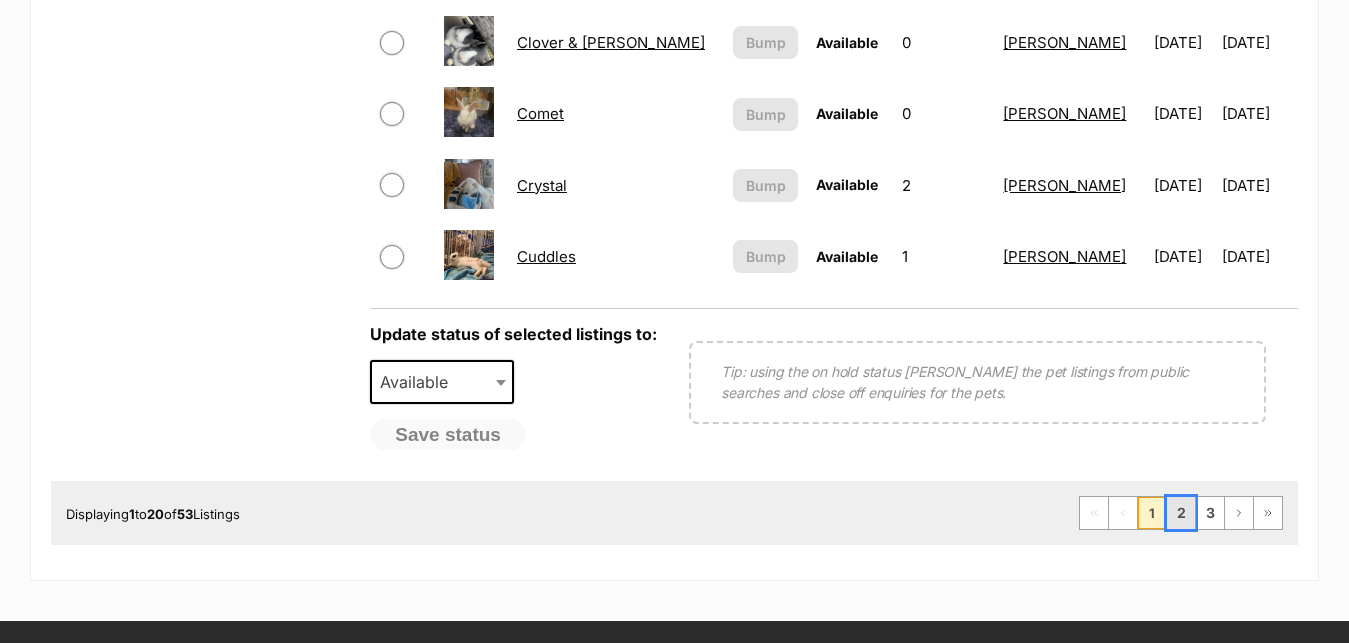click on "2" at bounding box center (1181, 513) 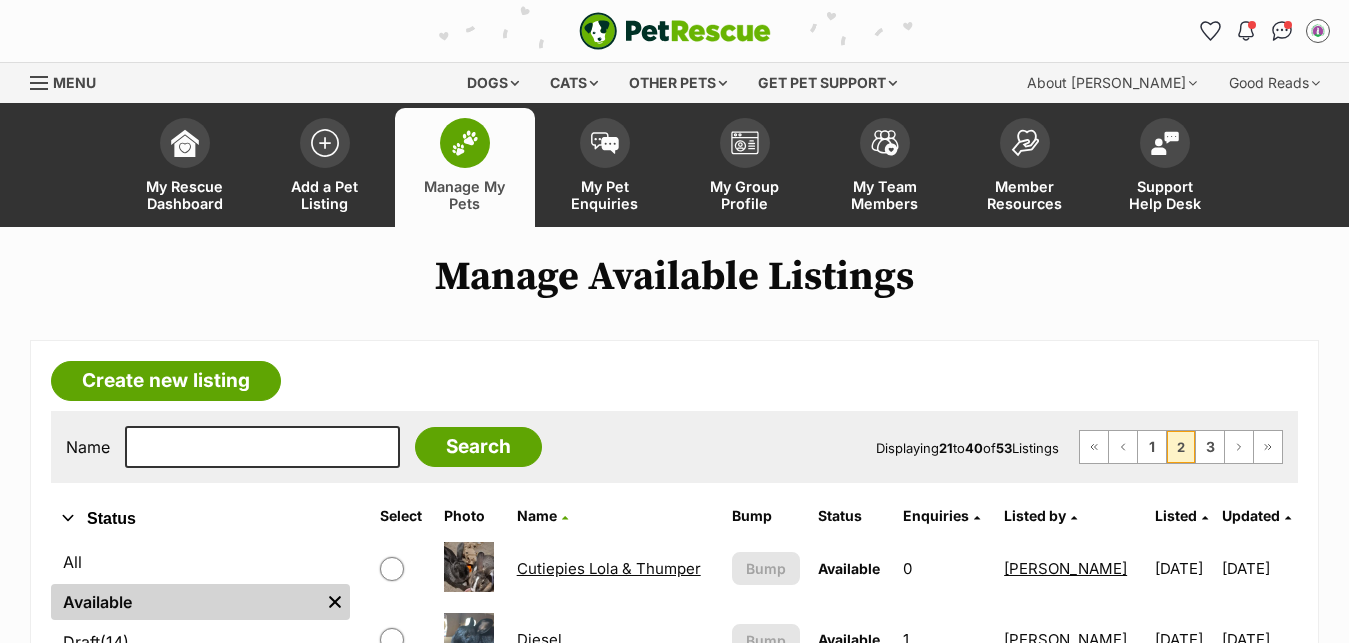 scroll, scrollTop: 0, scrollLeft: 0, axis: both 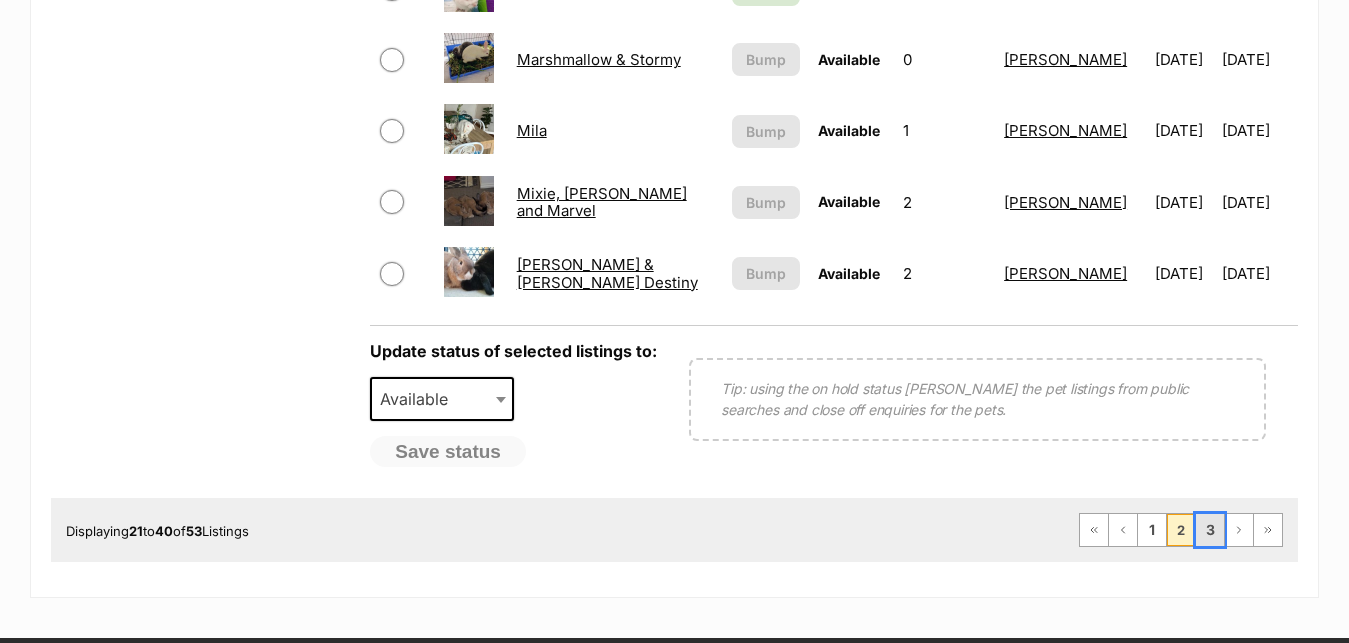 click on "3" at bounding box center [1210, 530] 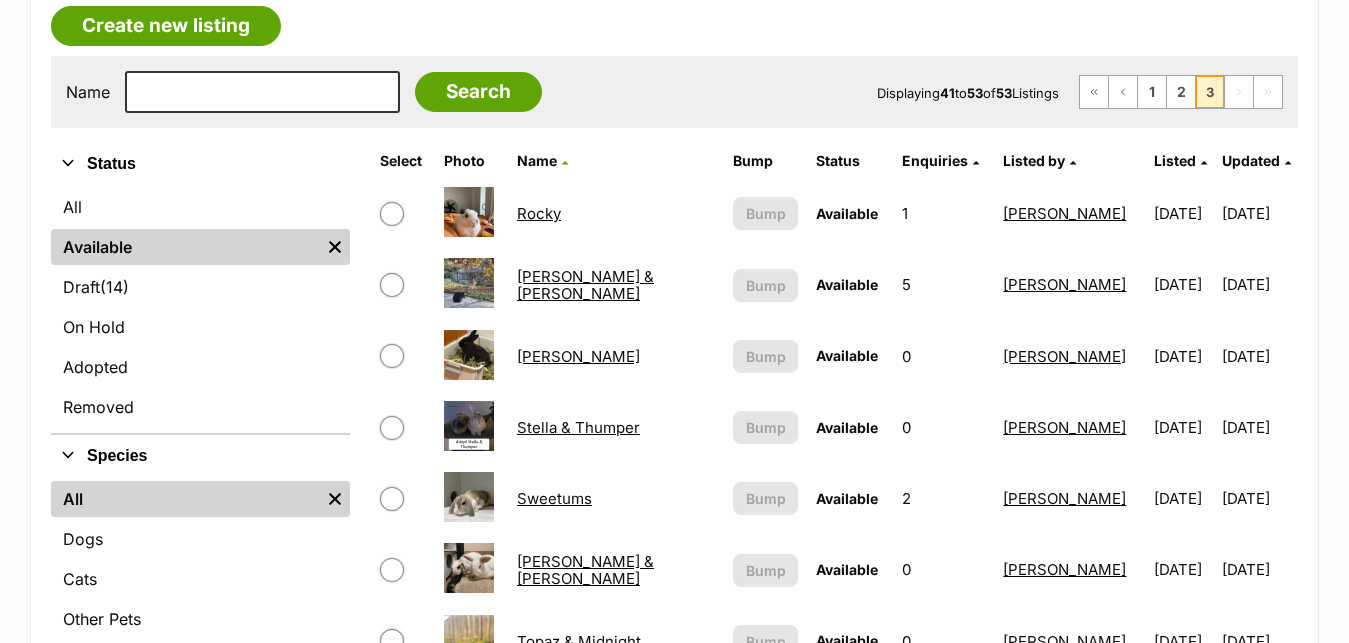 scroll, scrollTop: 357, scrollLeft: 0, axis: vertical 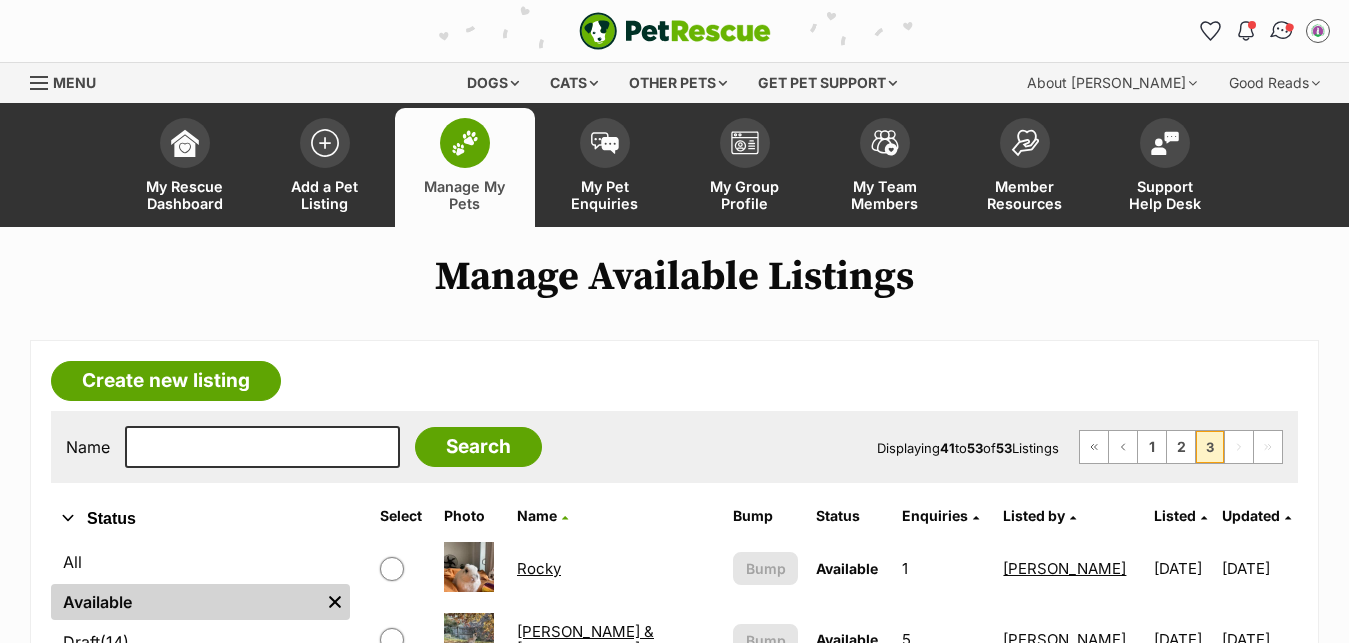 click at bounding box center [1282, 31] 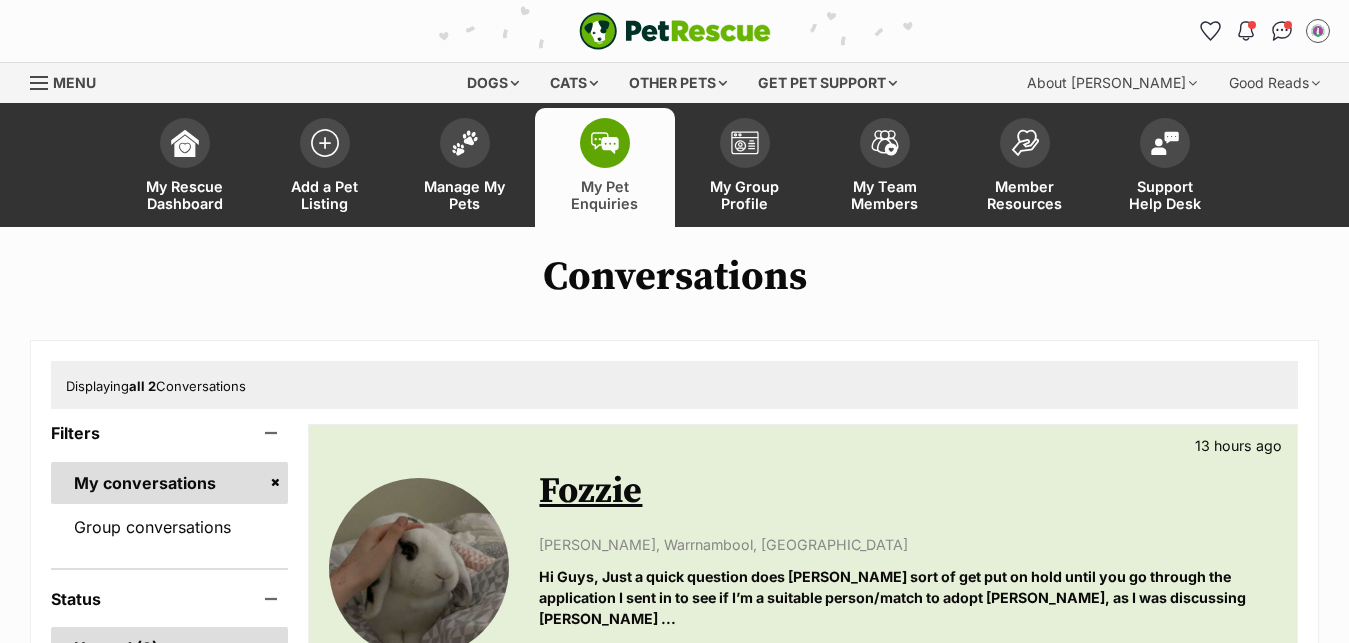 scroll, scrollTop: 0, scrollLeft: 0, axis: both 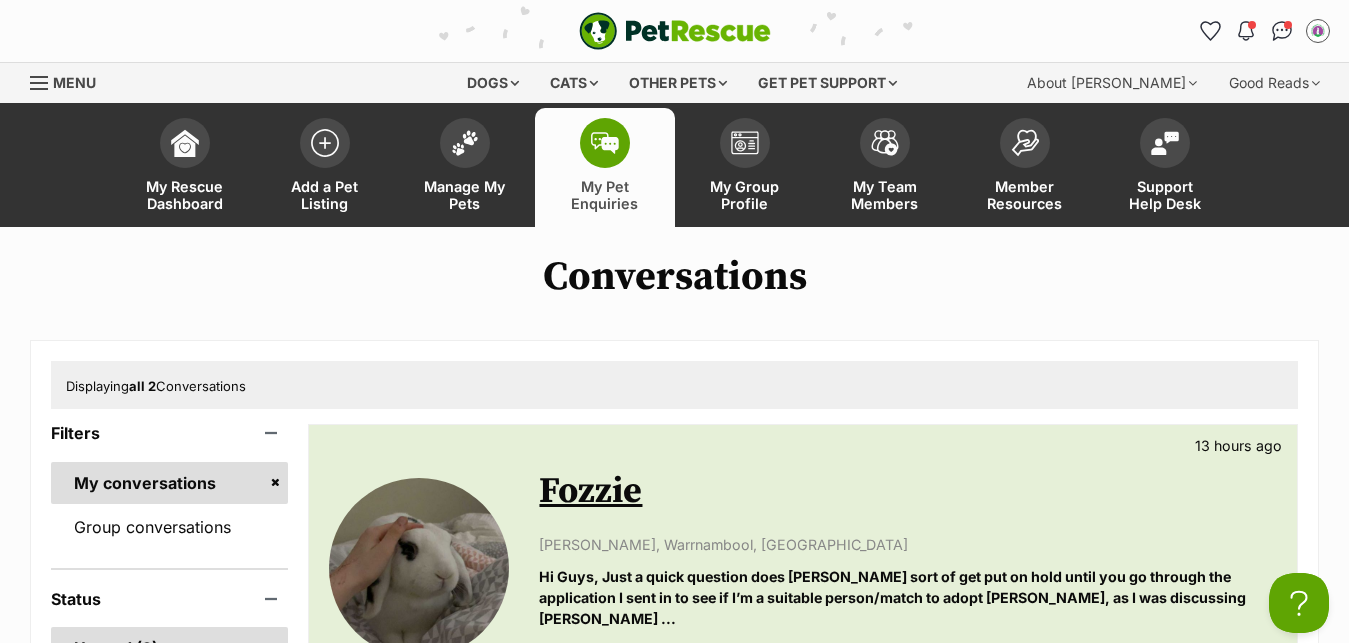 click on "Fozzie" at bounding box center (590, 491) 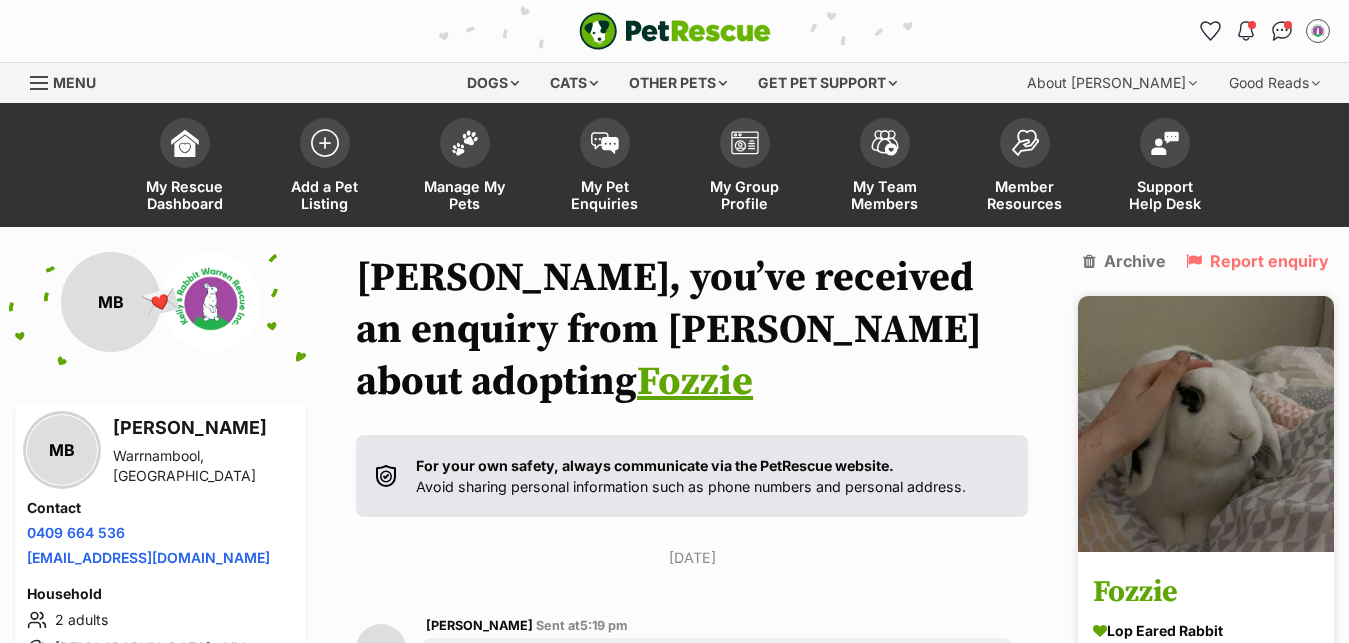scroll, scrollTop: 0, scrollLeft: 0, axis: both 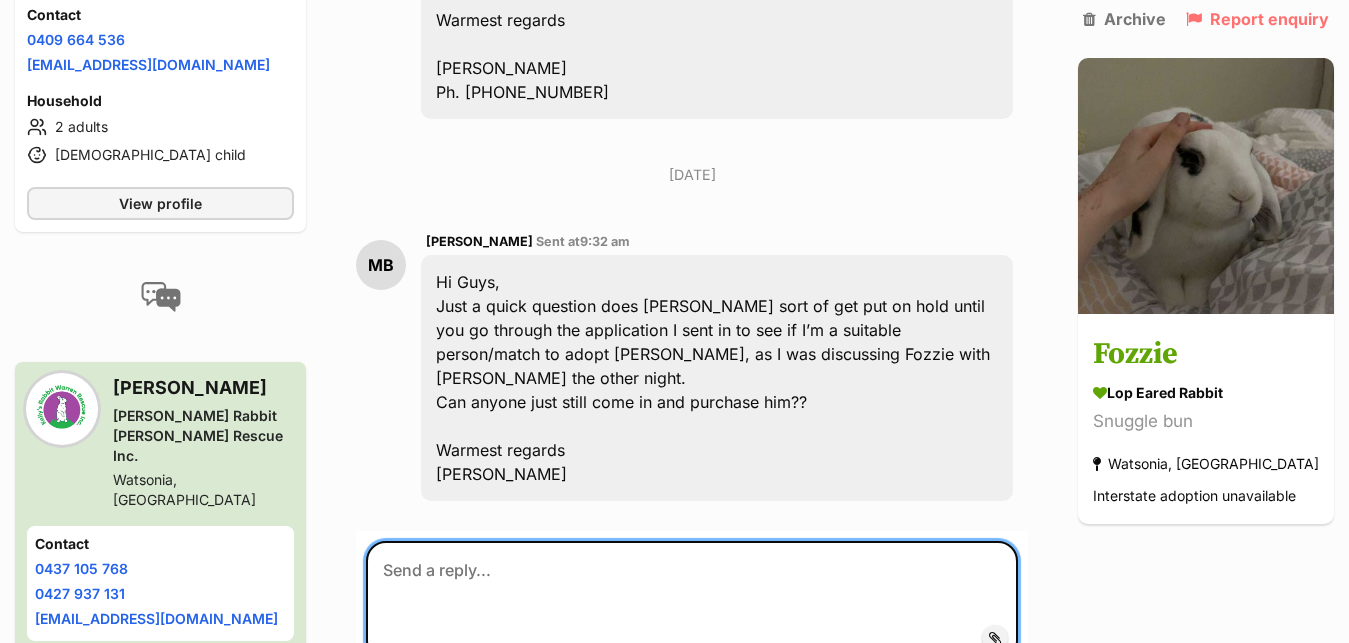 click at bounding box center (692, 601) 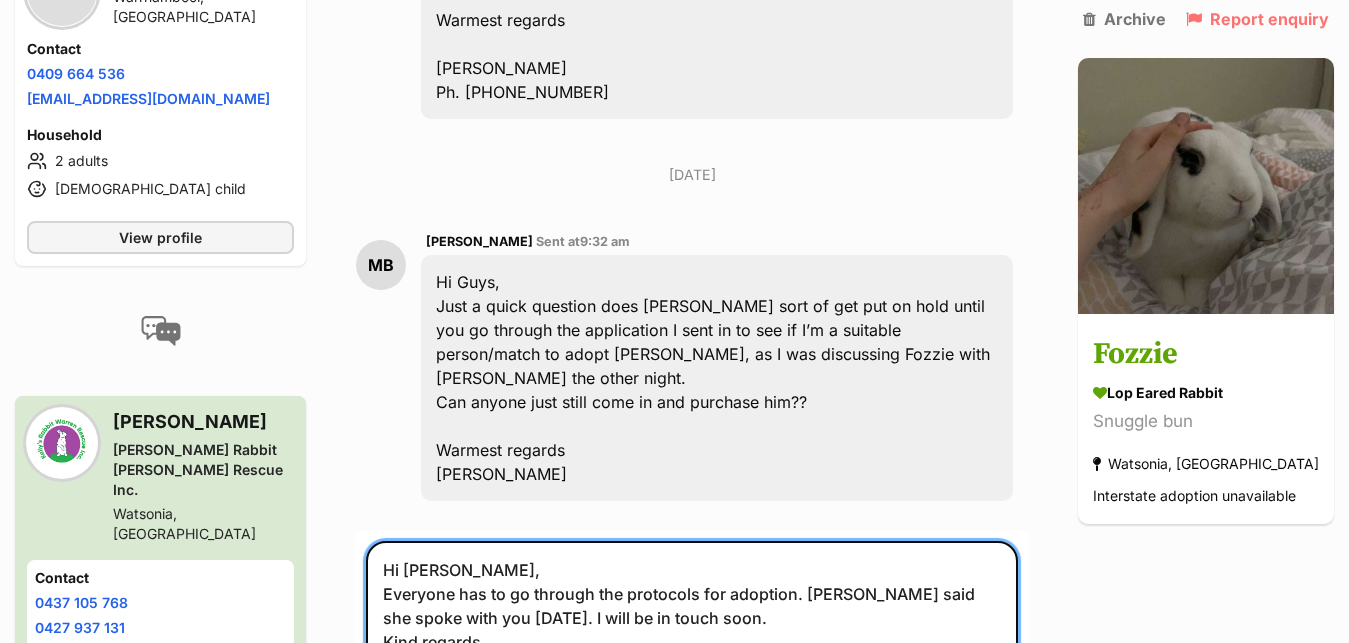 click on "Hi Matt,
Everyone has to go through the protocols for adoption. Julie said she spoke with you today. I will be in touch soon.
Kind regards
Kelly" at bounding box center (692, 618) 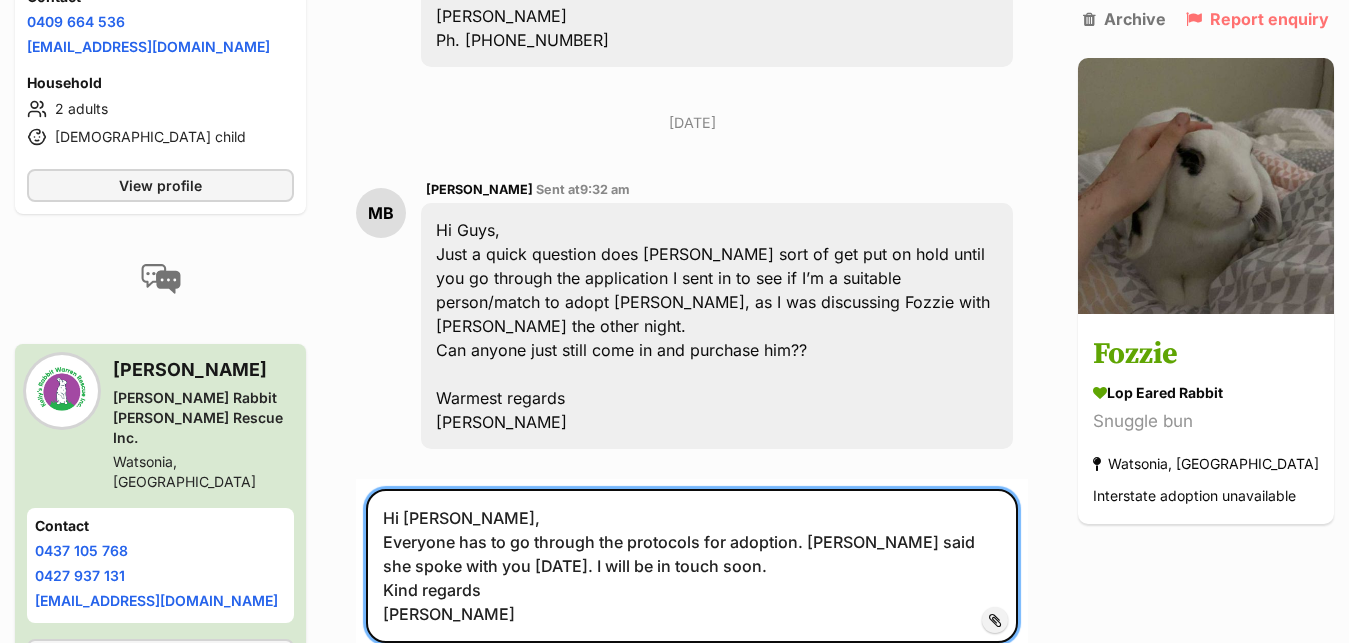 scroll, scrollTop: 2681, scrollLeft: 0, axis: vertical 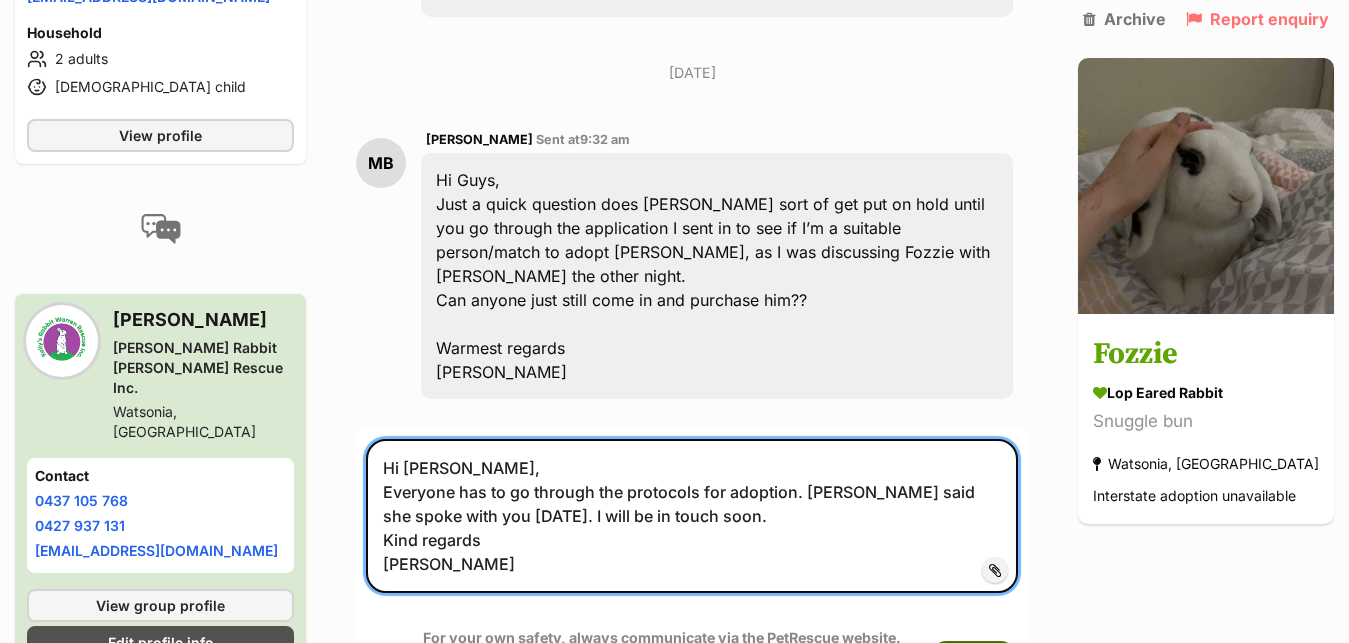 type on "Hi Matt,
Everyone has to go through the protocols for adoption. Julie said she spoke with you today. I will be in touch soon.
Kind regards
Kelly" 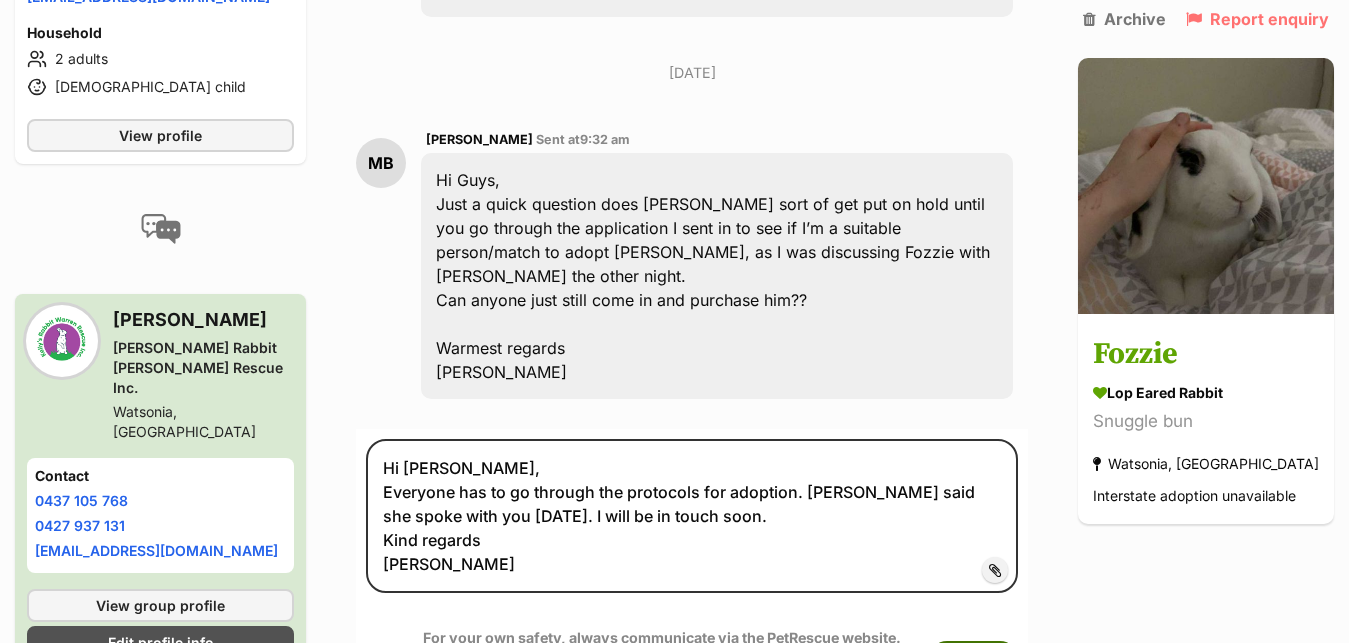 click on "Submit" at bounding box center [973, 659] 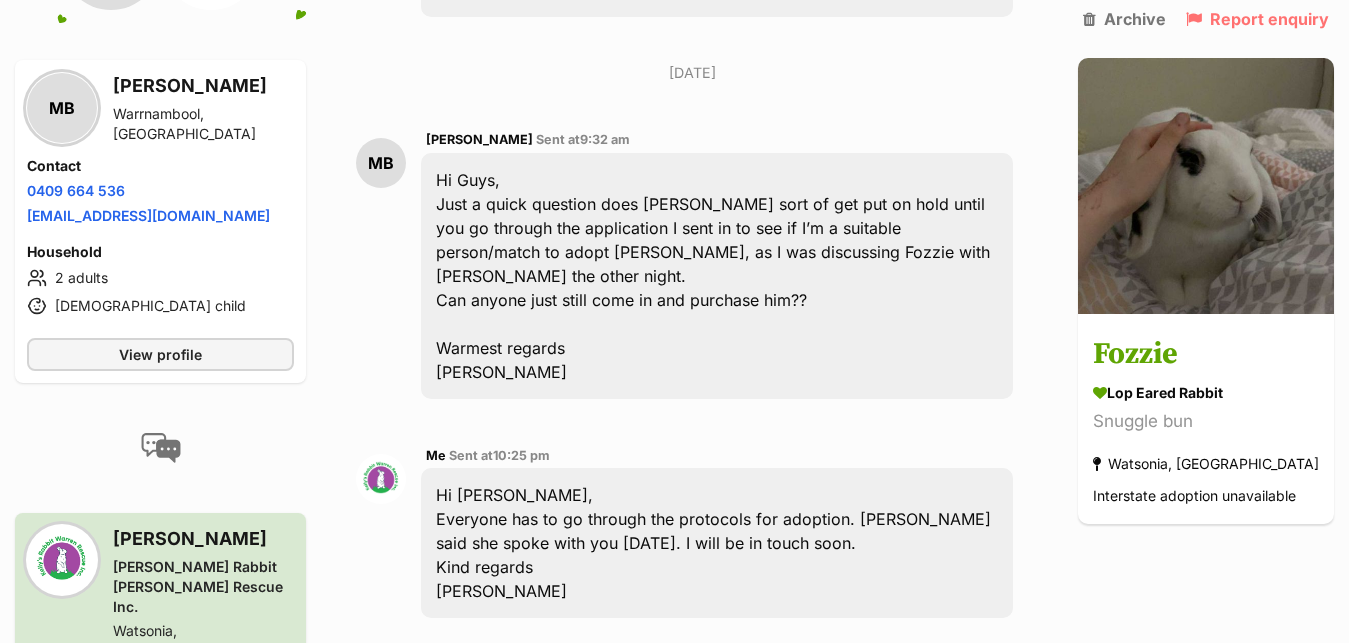 scroll, scrollTop: 2681, scrollLeft: 0, axis: vertical 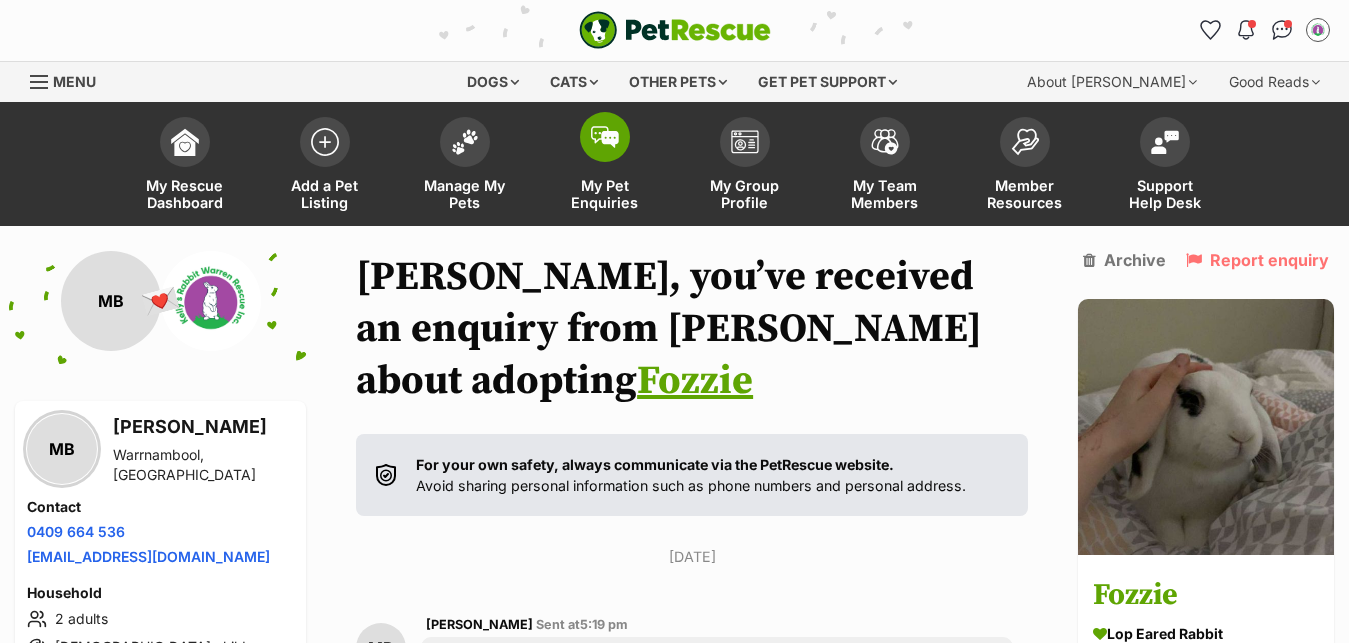 click at bounding box center (605, 137) 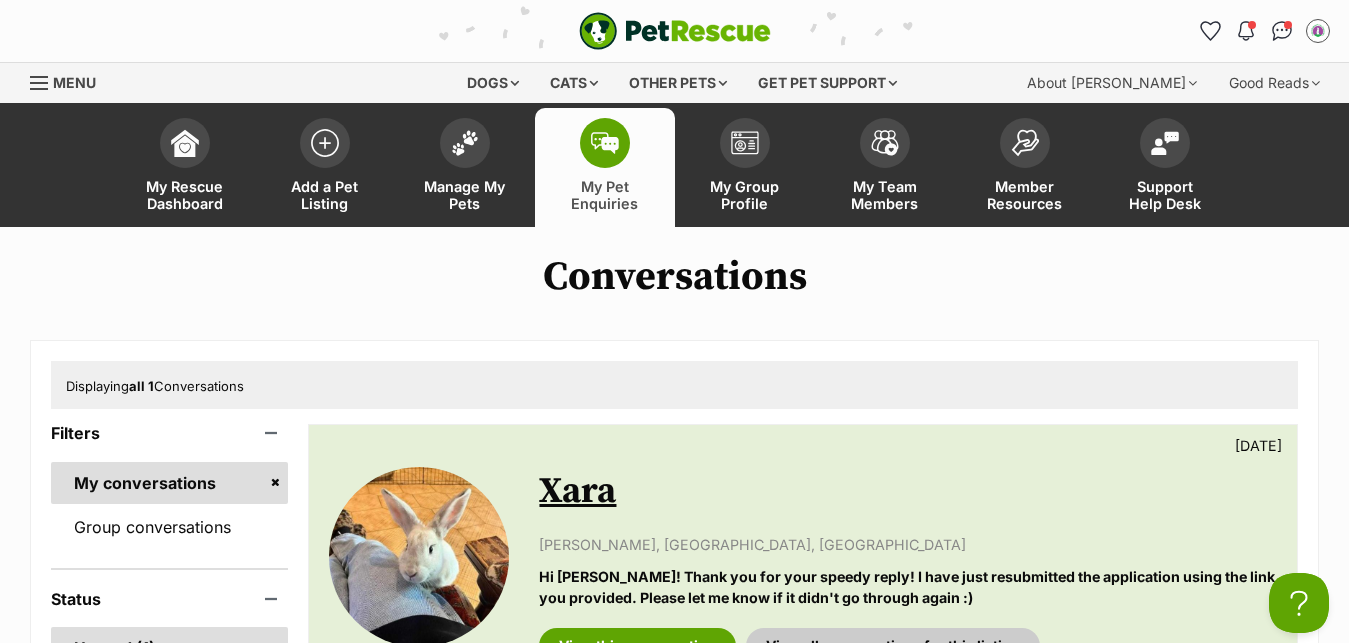 scroll, scrollTop: 0, scrollLeft: 0, axis: both 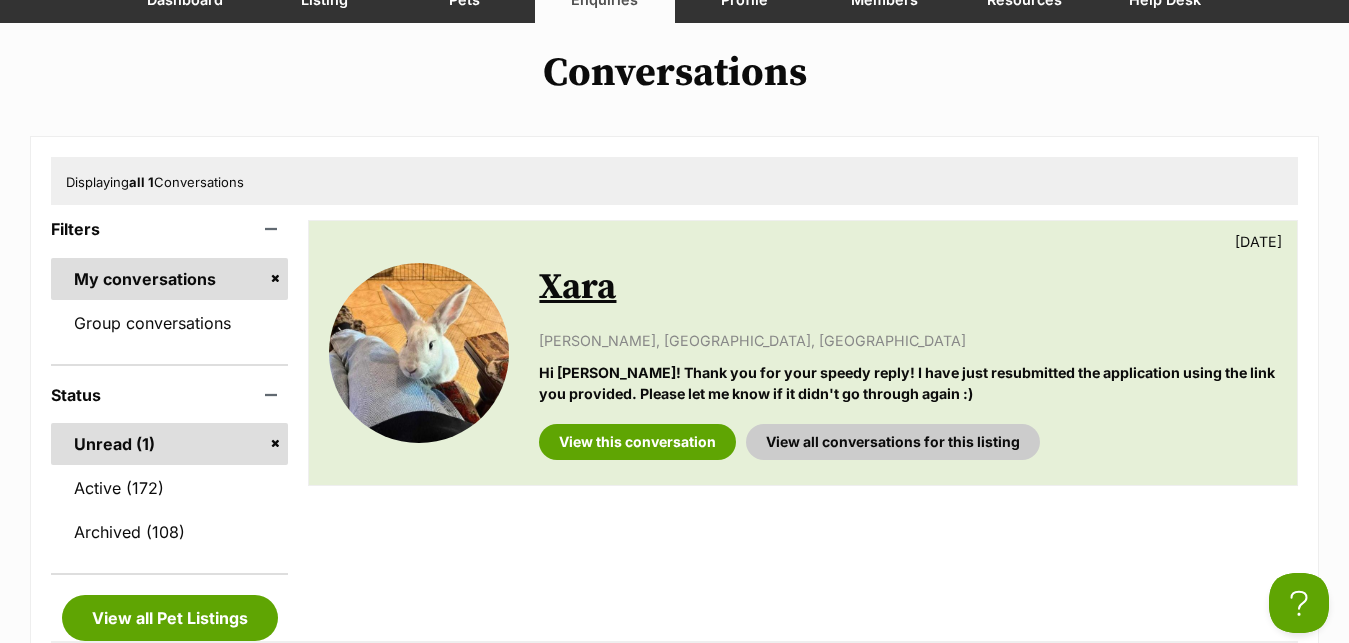 click on "Xara" at bounding box center [577, 287] 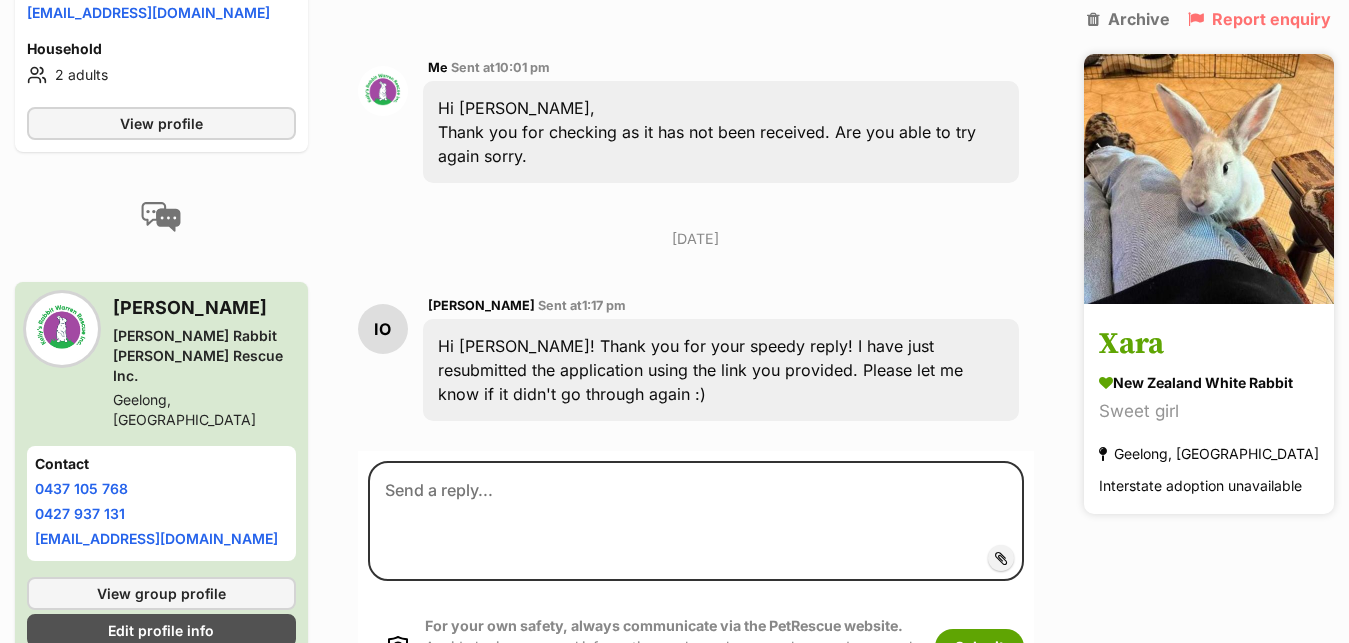 scroll, scrollTop: 1246, scrollLeft: 0, axis: vertical 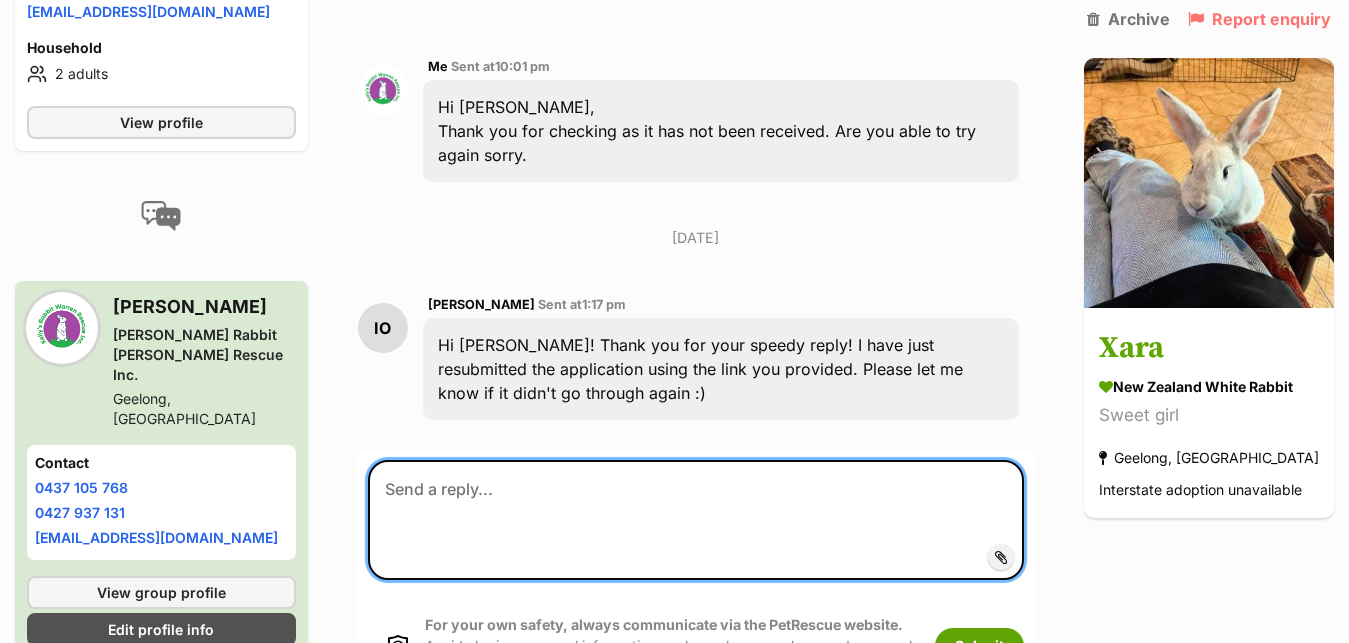 click at bounding box center [696, 520] 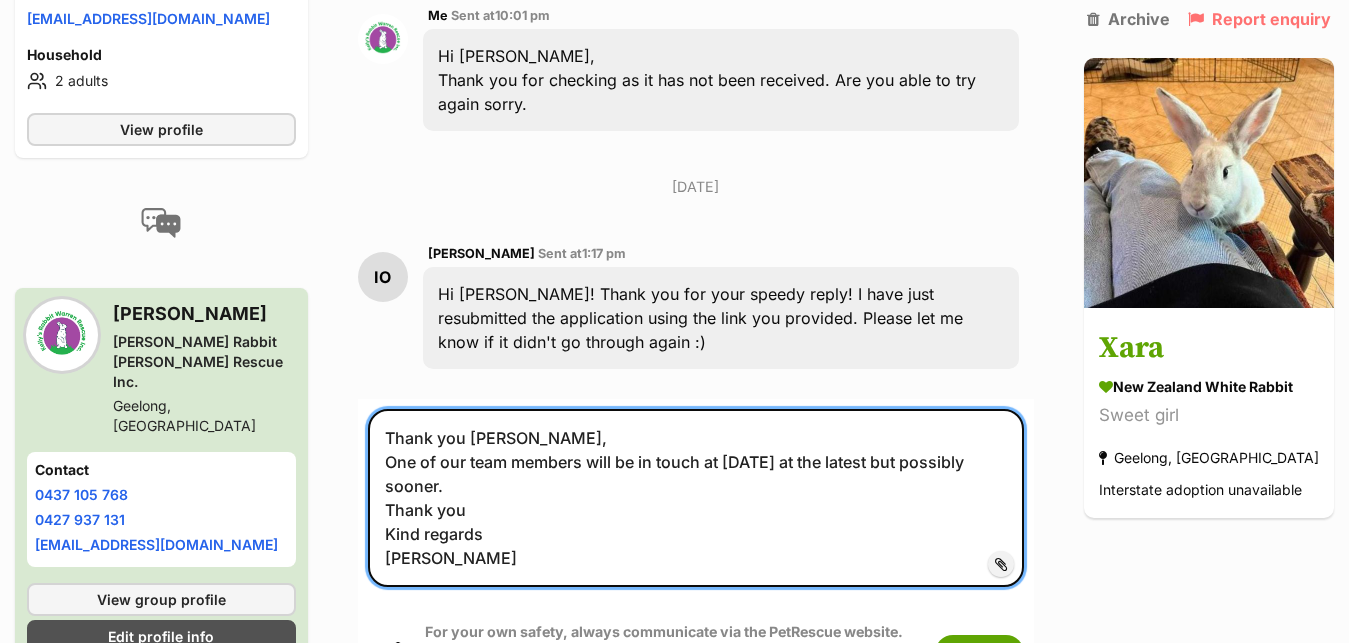 scroll, scrollTop: 1348, scrollLeft: 0, axis: vertical 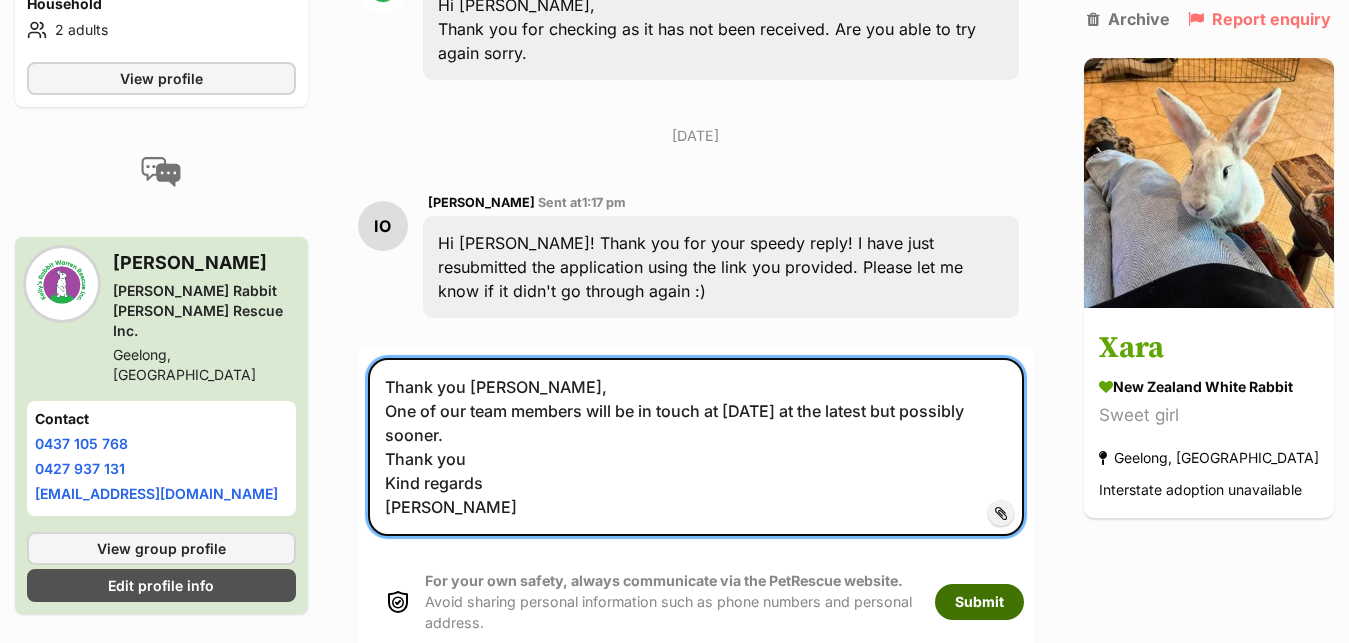 type on "Thank you Isobel,
One of our team members will be in touch at Wednesday at the latest but possibly sooner.
Thank you
Kind regards
Kelly" 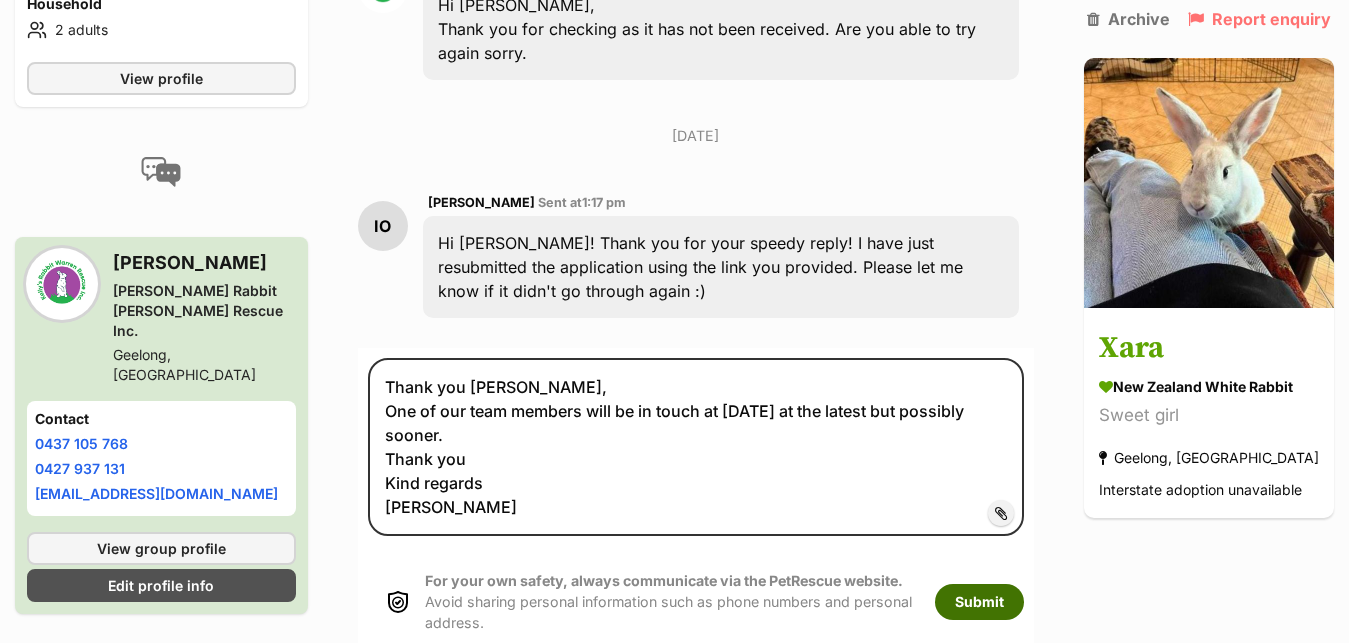 click on "Submit" at bounding box center (979, 602) 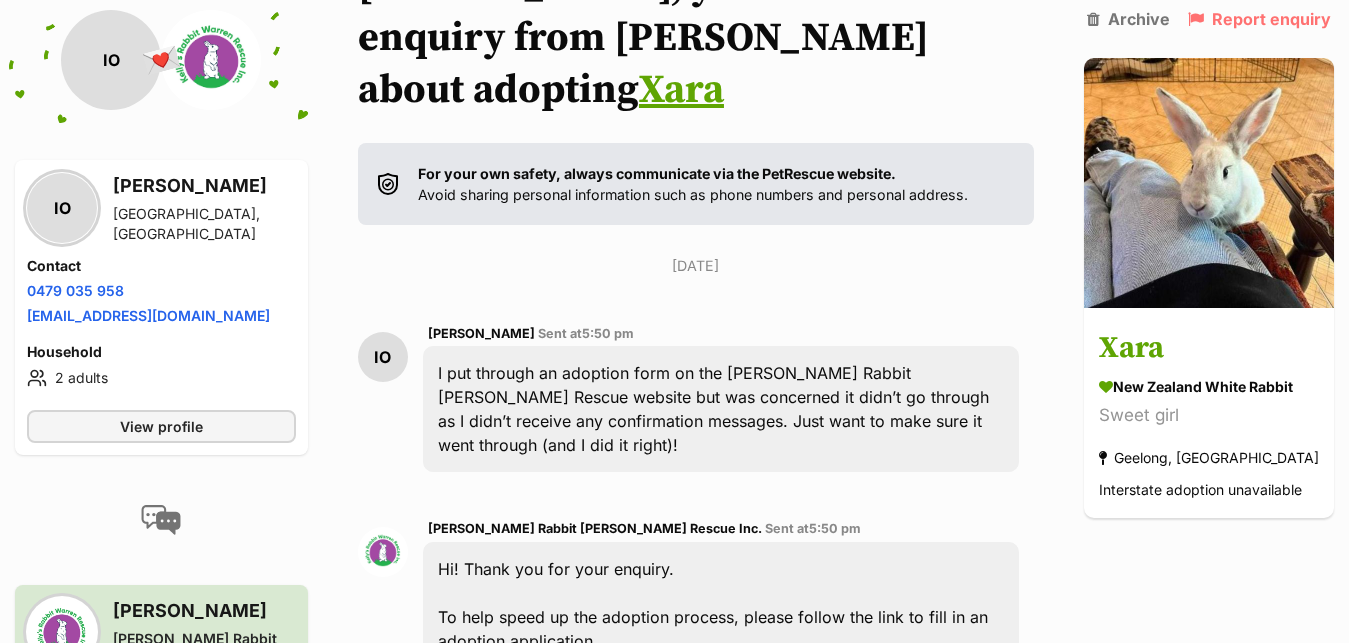 scroll, scrollTop: 0, scrollLeft: 0, axis: both 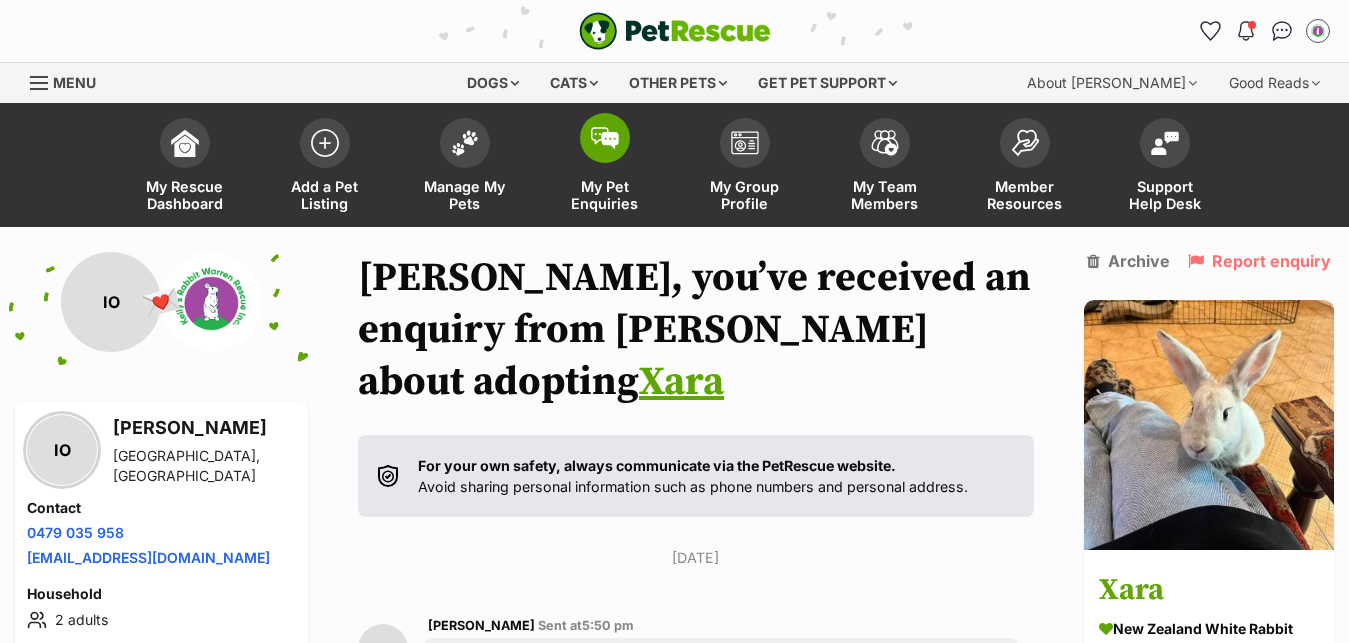 click at bounding box center [605, 138] 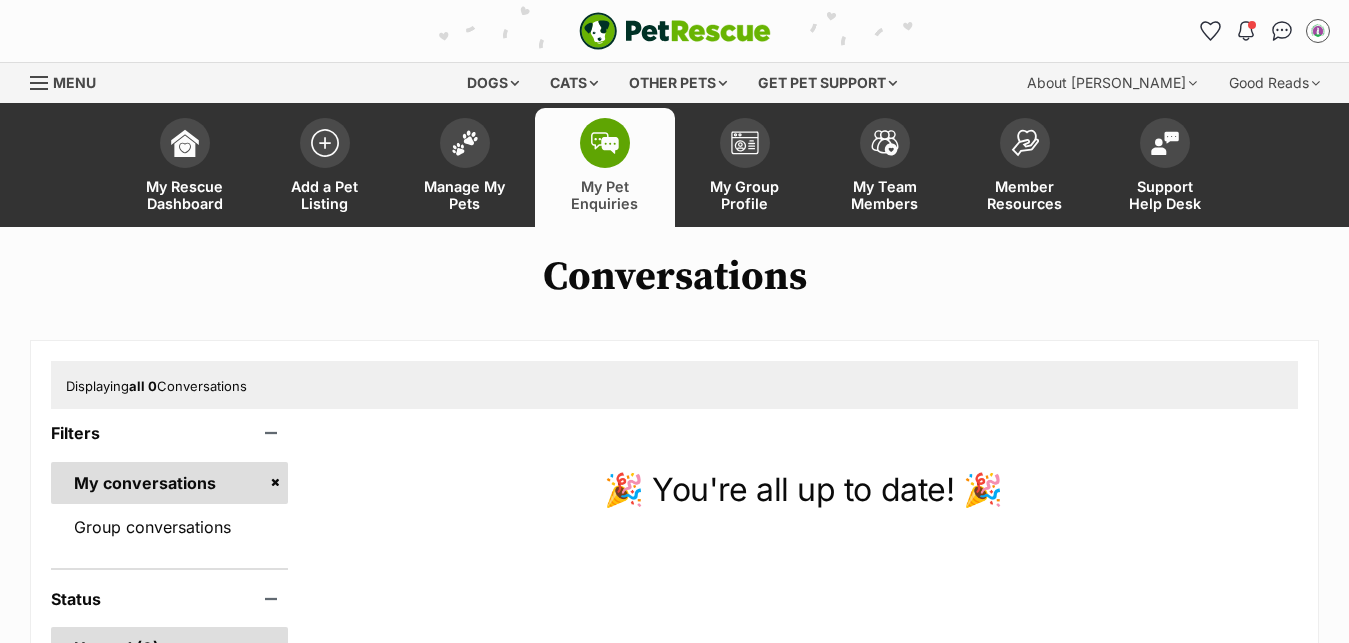 scroll, scrollTop: 0, scrollLeft: 0, axis: both 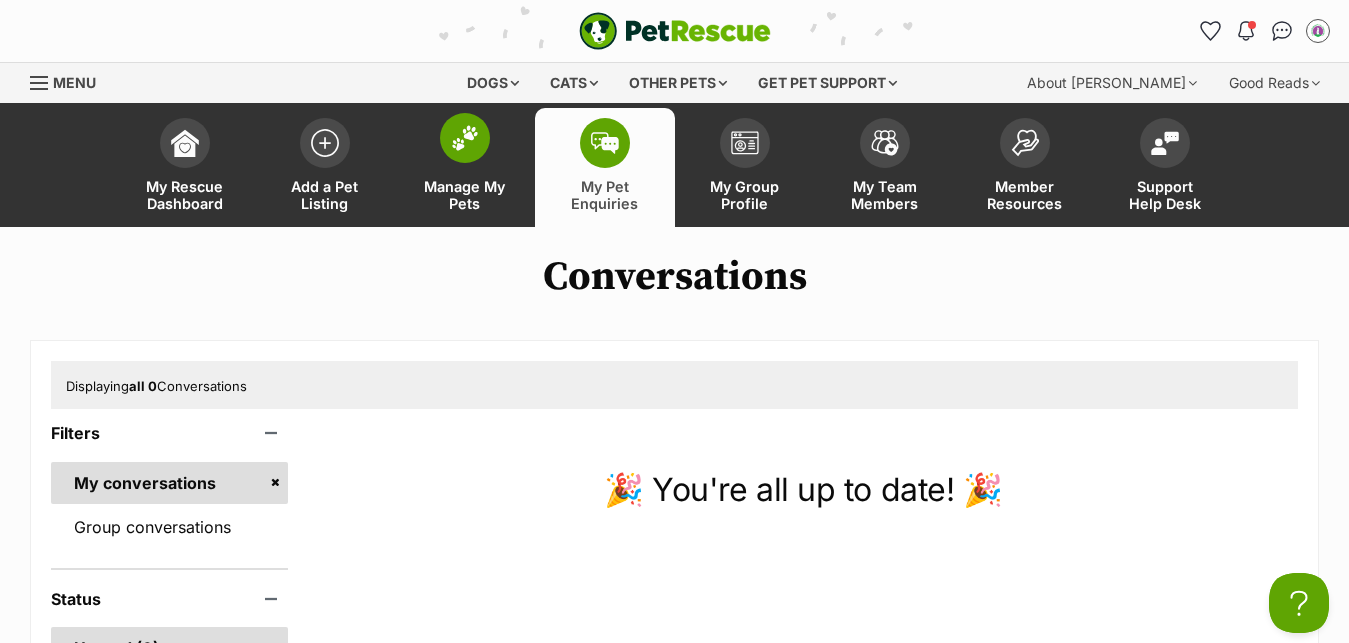 click at bounding box center [465, 138] 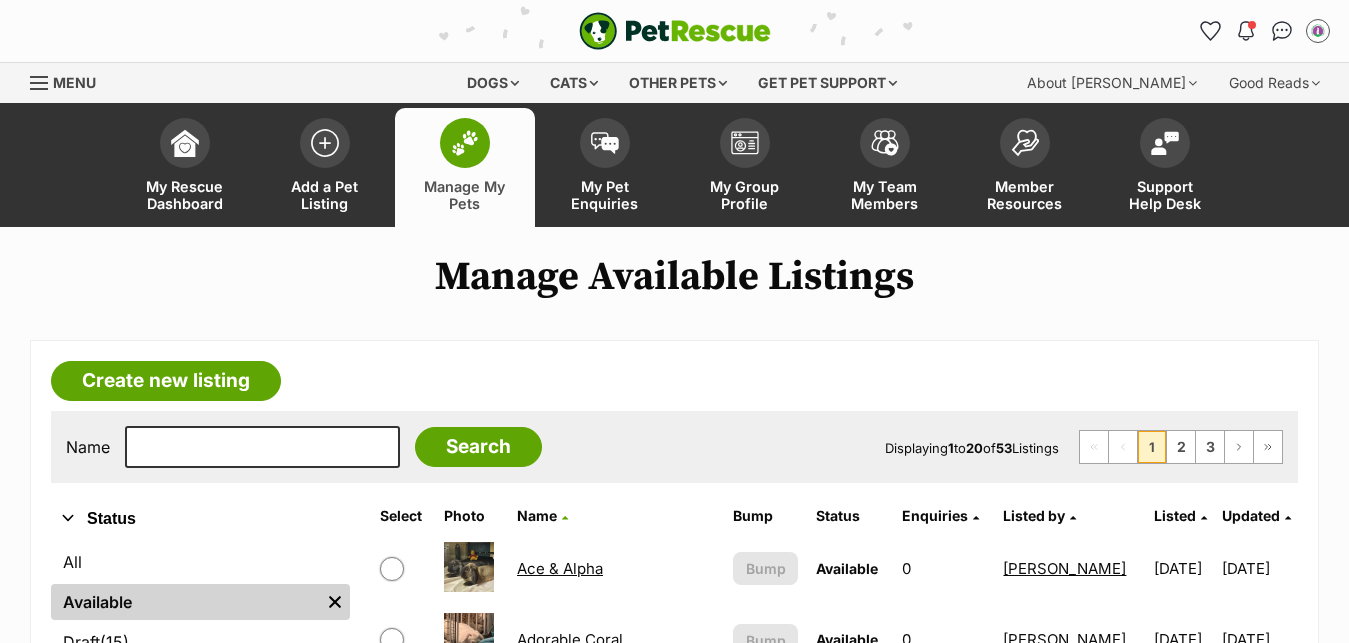 scroll, scrollTop: 0, scrollLeft: 0, axis: both 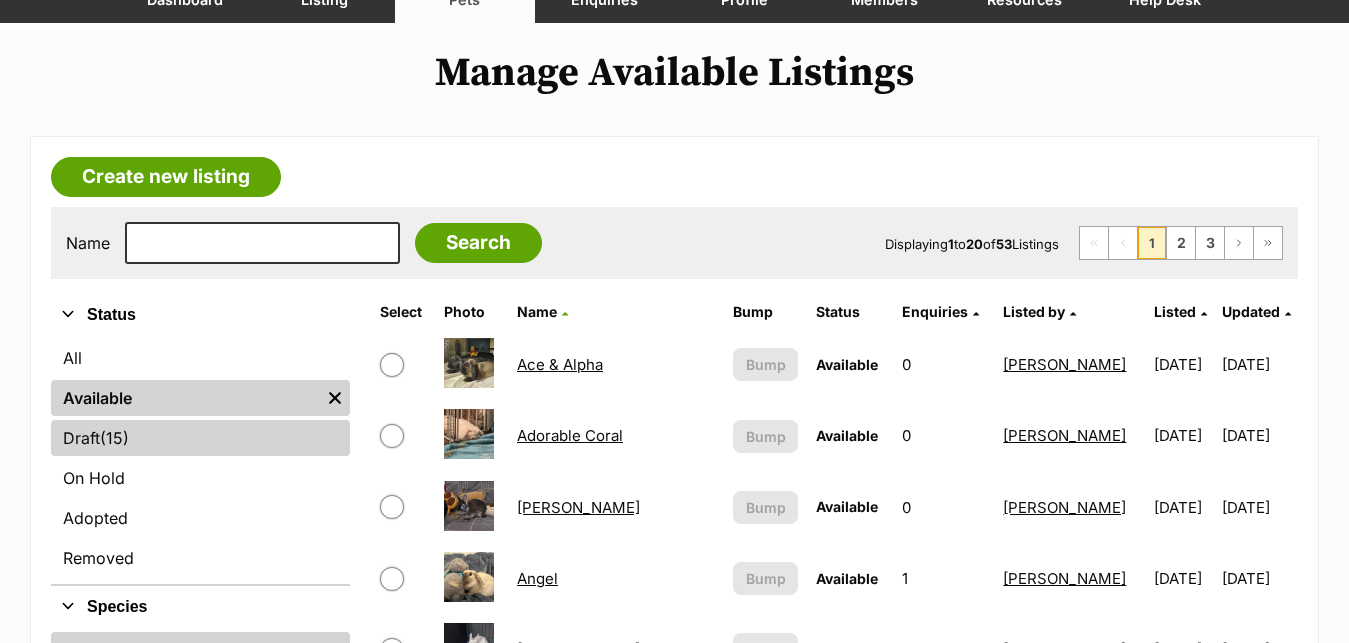 click on "Draft
(15)
Items" at bounding box center [200, 438] 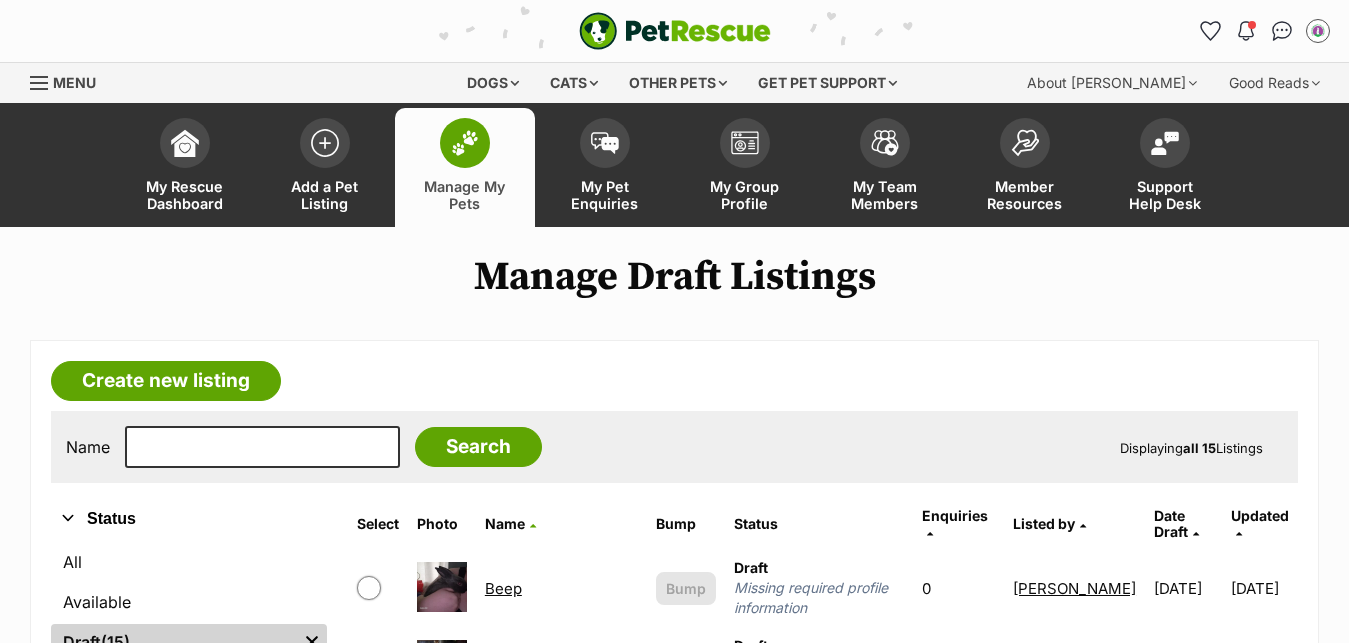scroll, scrollTop: 0, scrollLeft: 0, axis: both 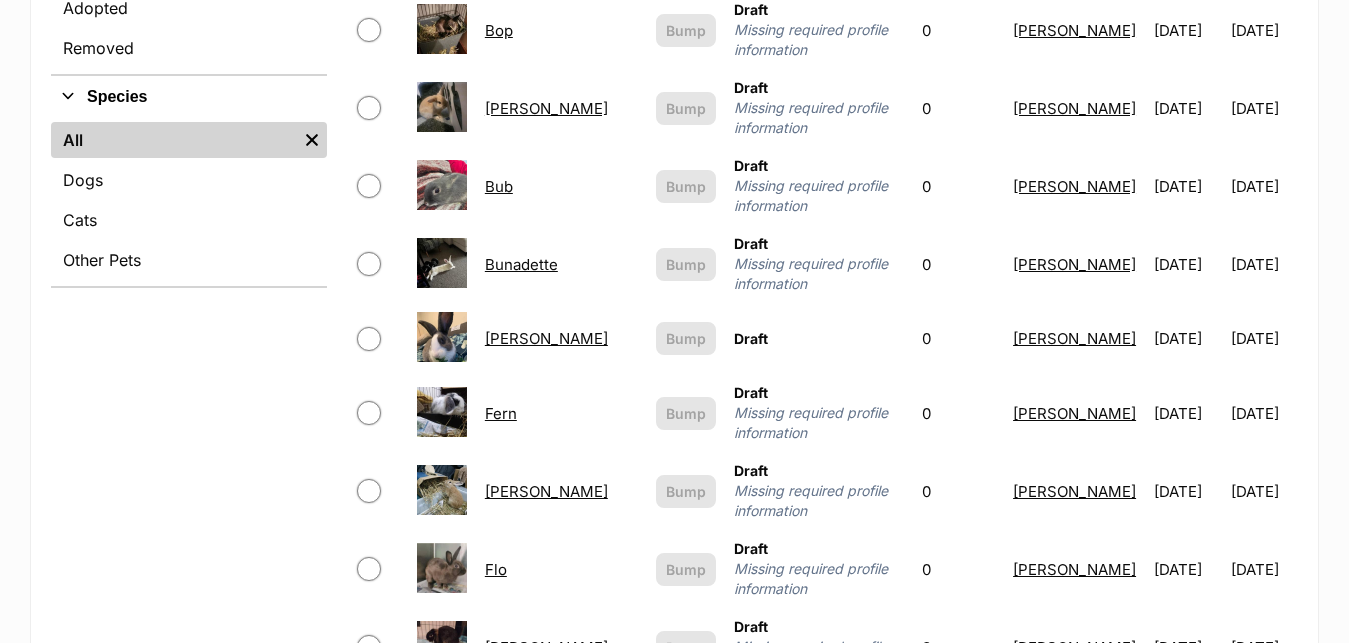 click on "Fern" at bounding box center (501, 413) 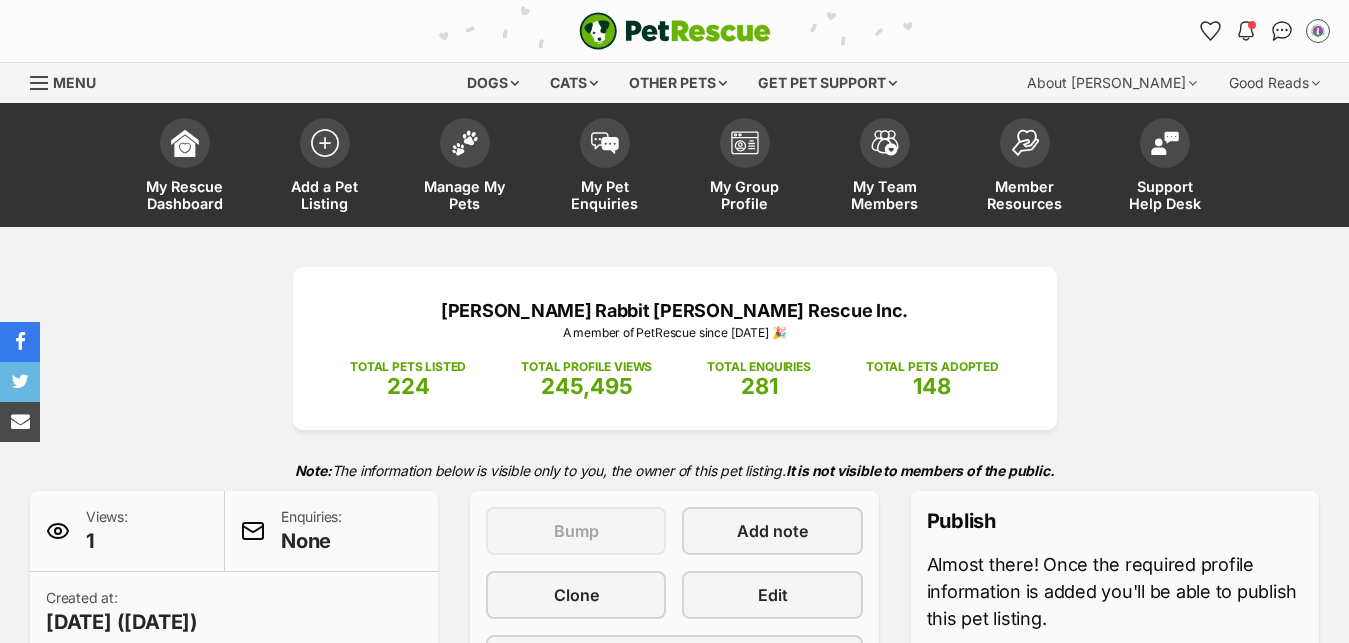 scroll, scrollTop: 0, scrollLeft: 0, axis: both 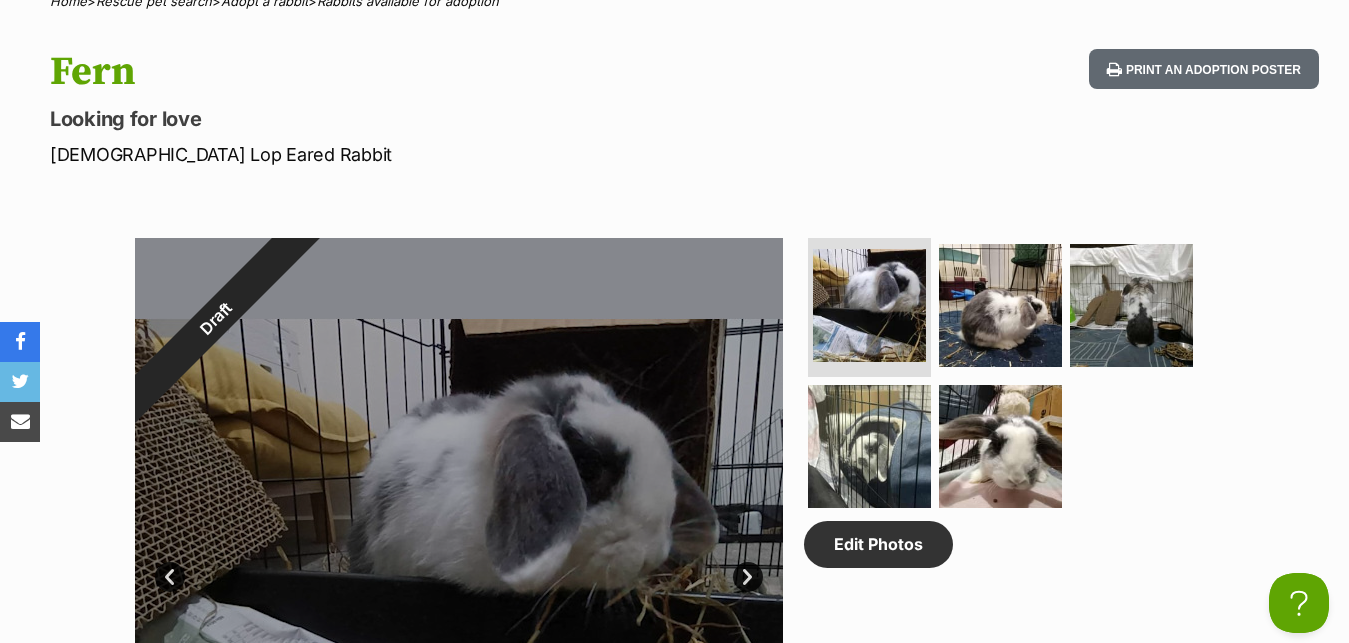 drag, startPoint x: 0, startPoint y: 0, endPoint x: 1335, endPoint y: 422, distance: 1400.1104 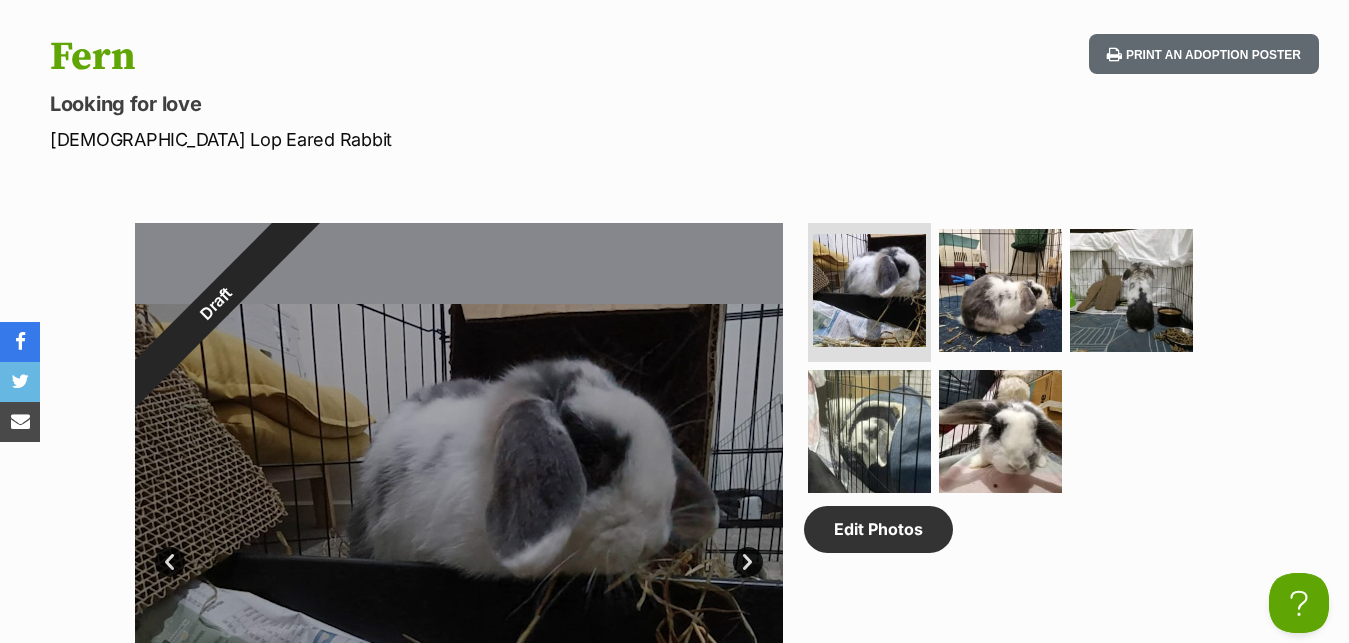 scroll, scrollTop: 833, scrollLeft: 0, axis: vertical 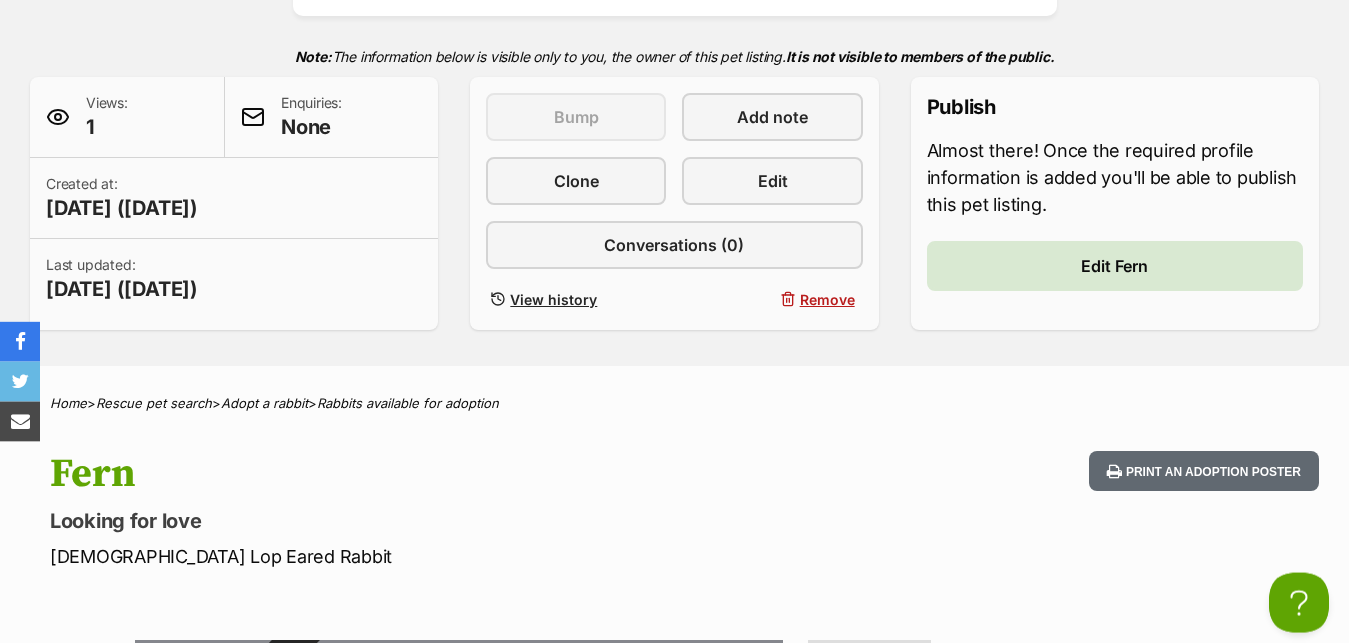 drag, startPoint x: 1361, startPoint y: 7, endPoint x: 842, endPoint y: 215, distance: 559.1288 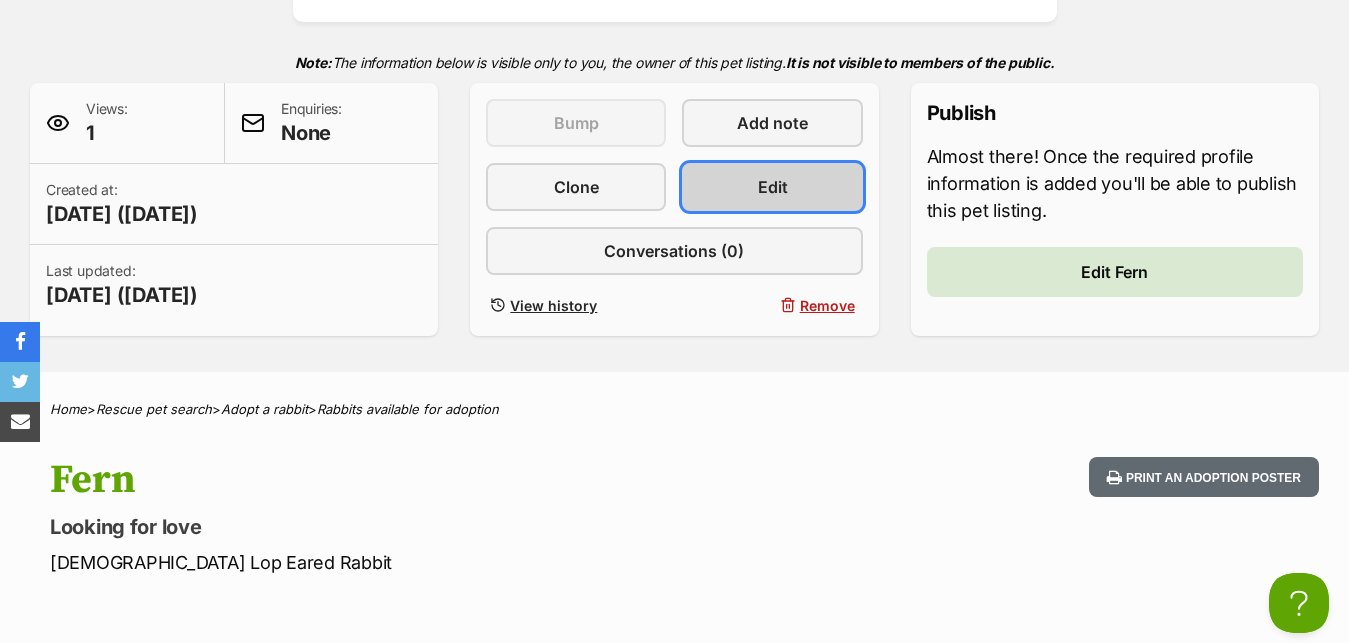 click on "Edit" at bounding box center (772, 187) 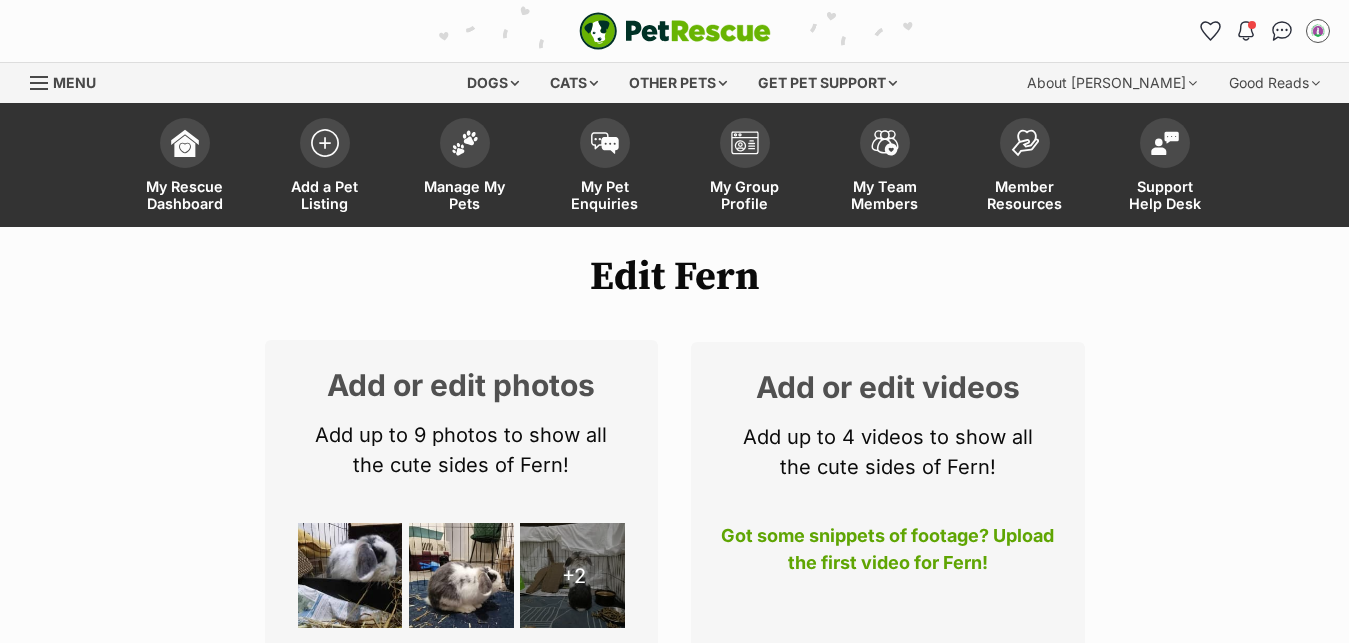 scroll, scrollTop: 0, scrollLeft: 0, axis: both 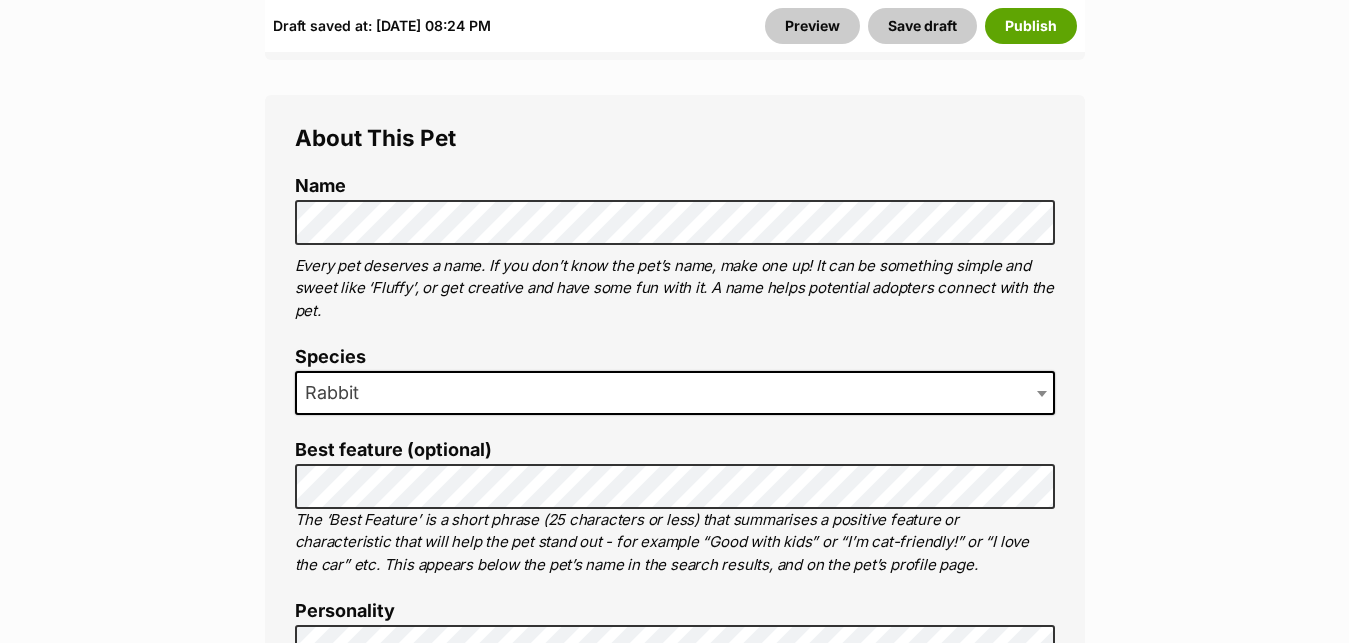 drag, startPoint x: 1361, startPoint y: 638, endPoint x: 926, endPoint y: 622, distance: 435.29416 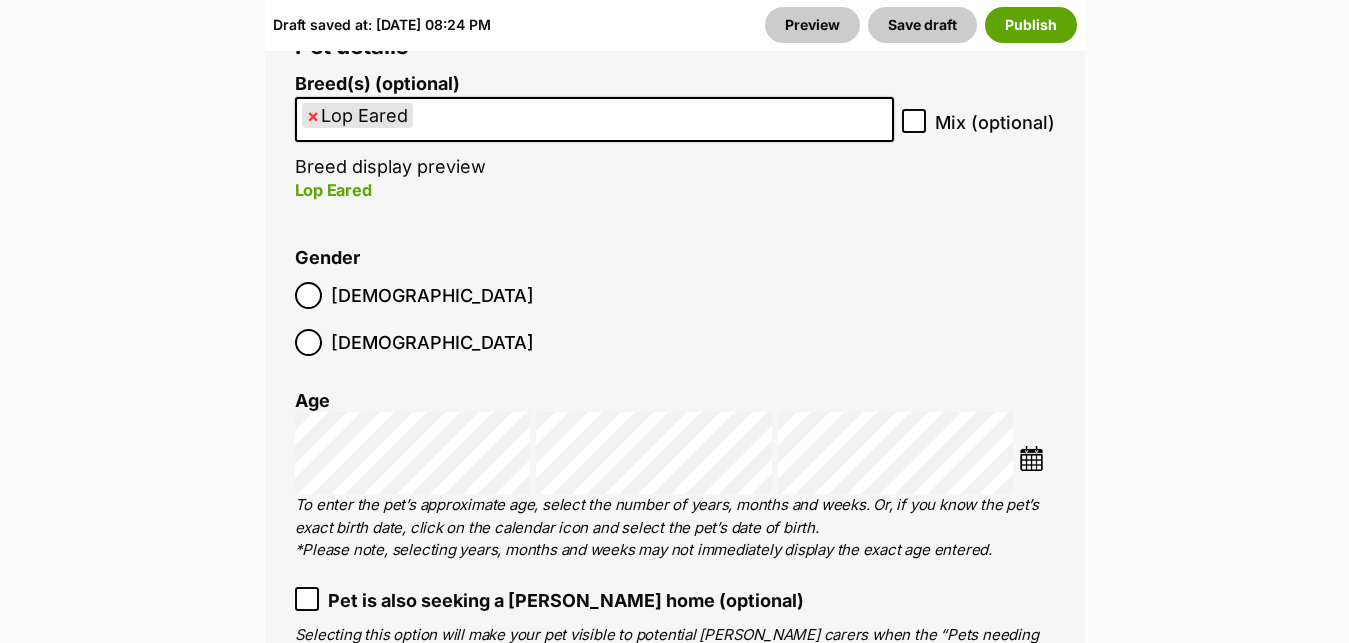 scroll, scrollTop: 2941, scrollLeft: 0, axis: vertical 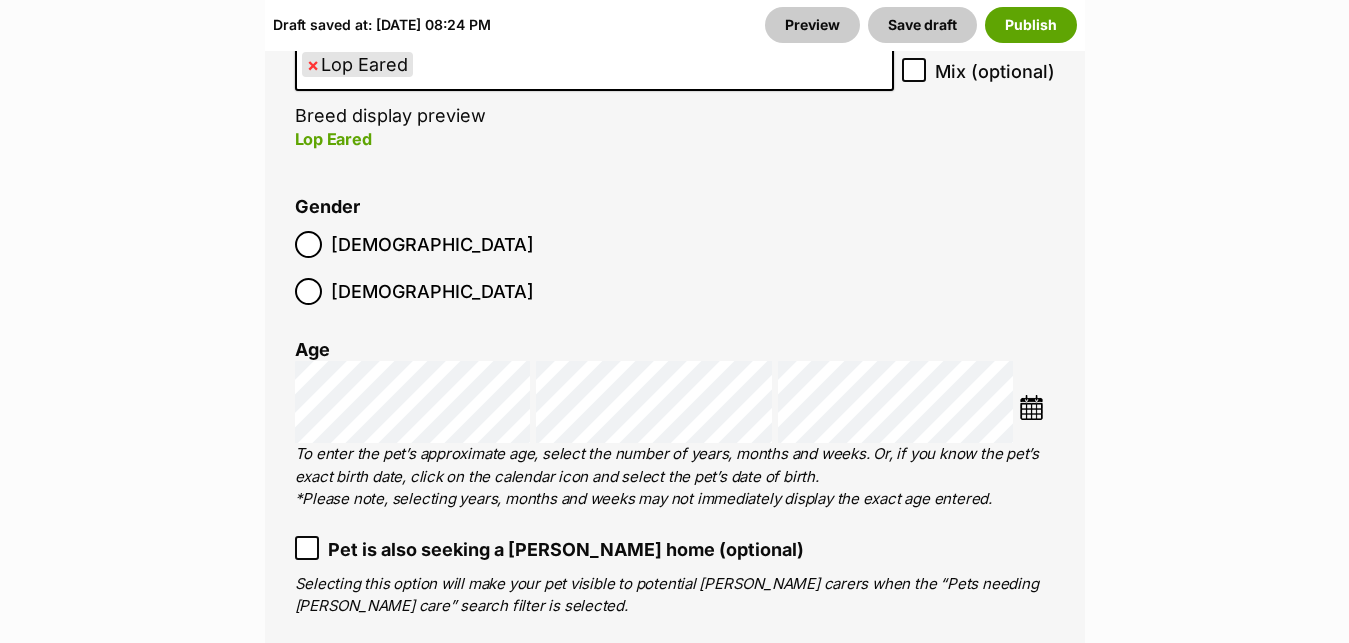 click on "× Lop Eared" at bounding box center (594, 68) 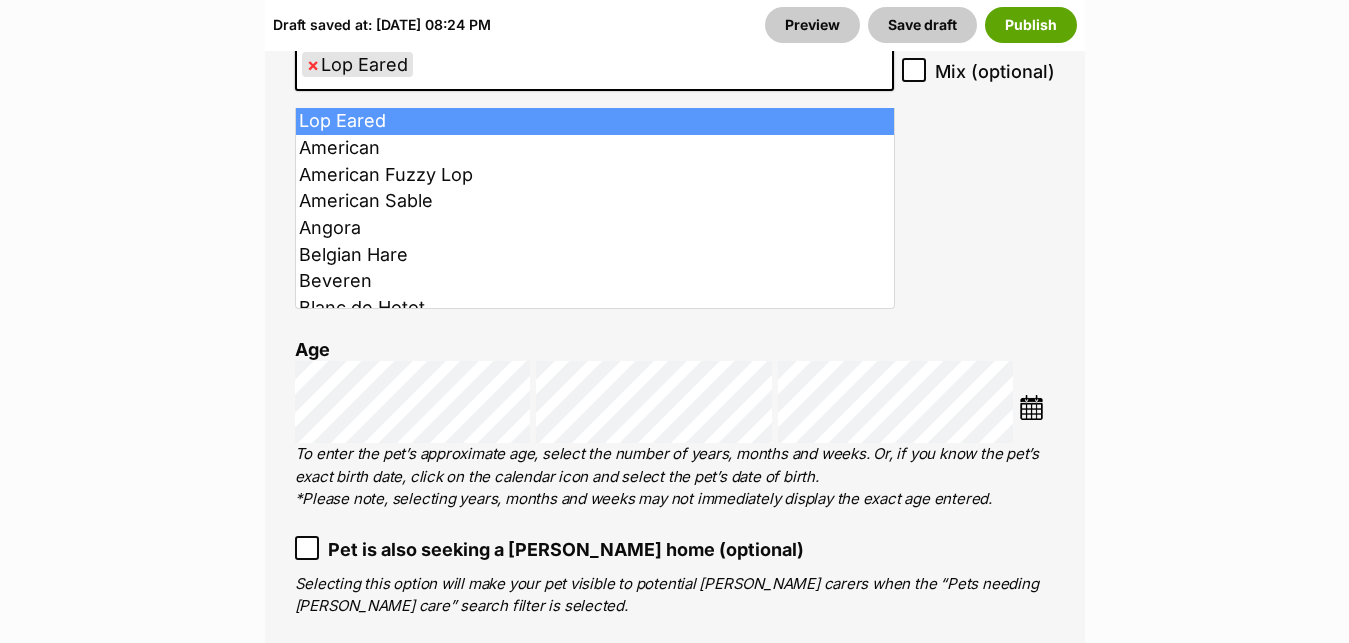 select 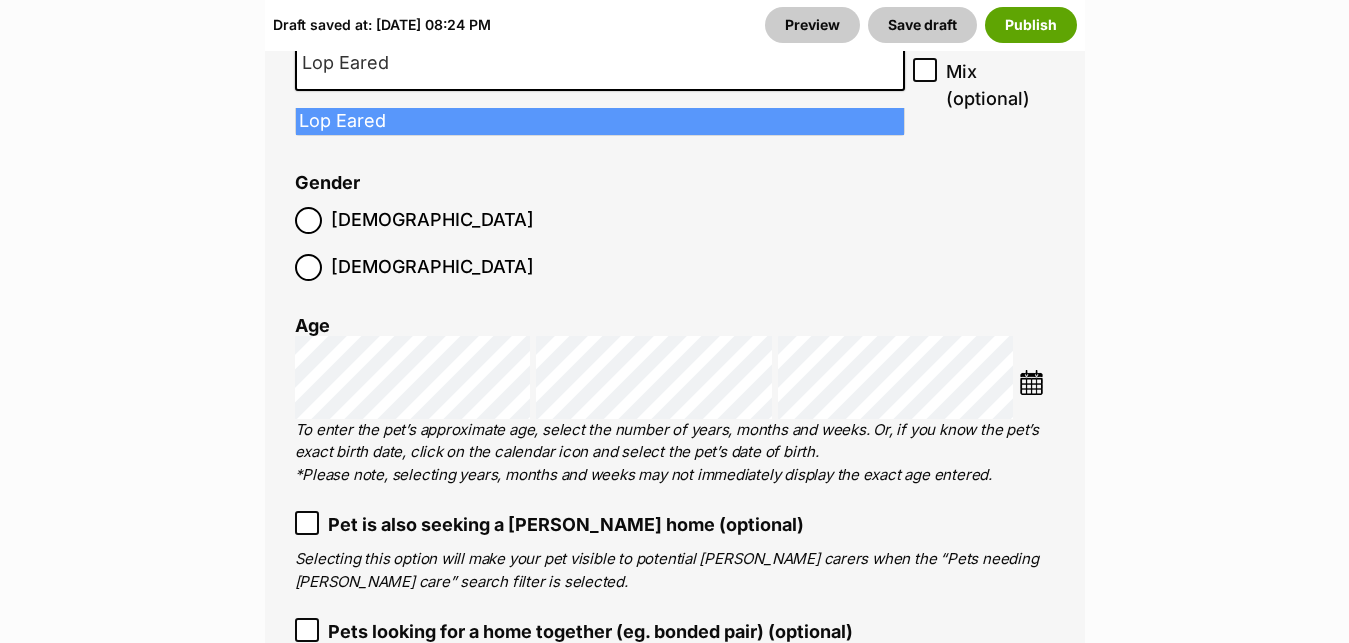 click on "Lop Eared" at bounding box center [600, 63] 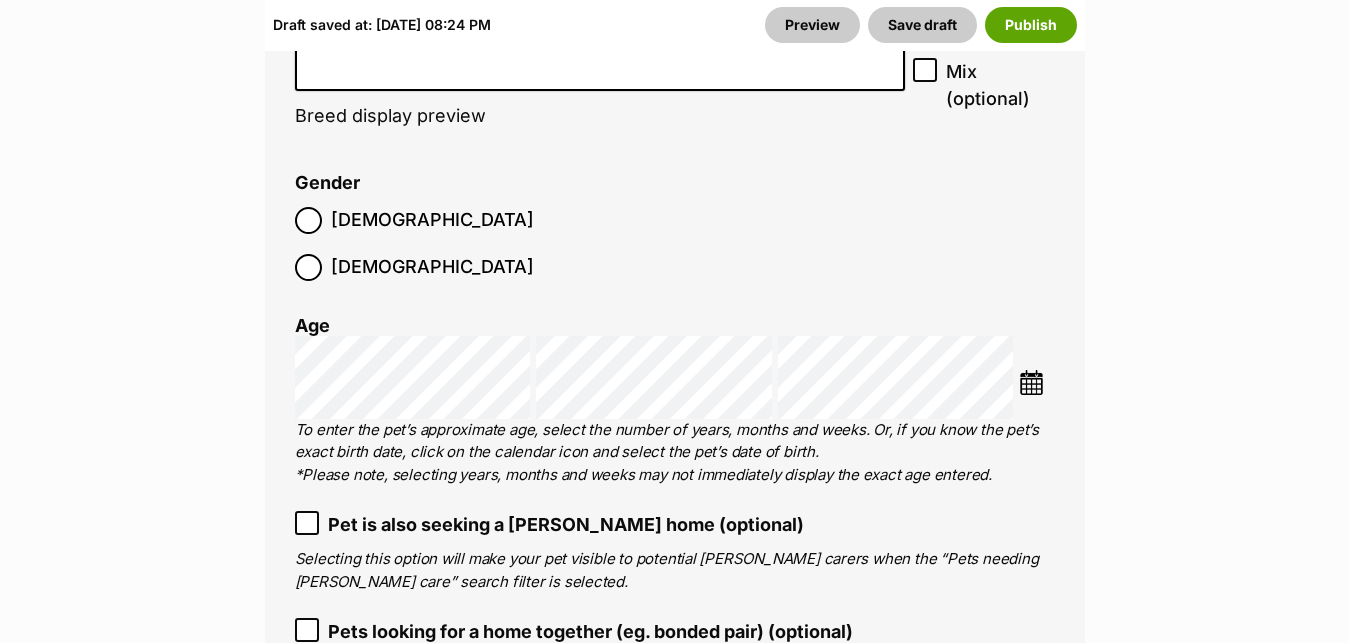 click at bounding box center [600, 63] 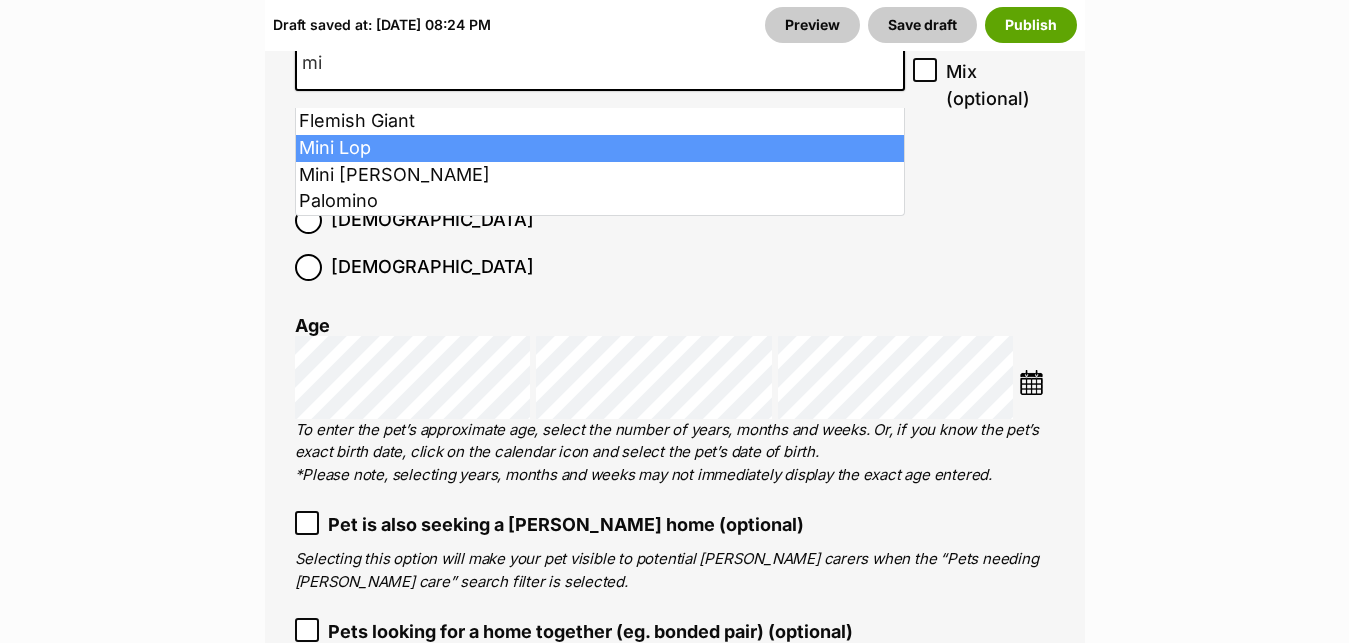 type on "mi" 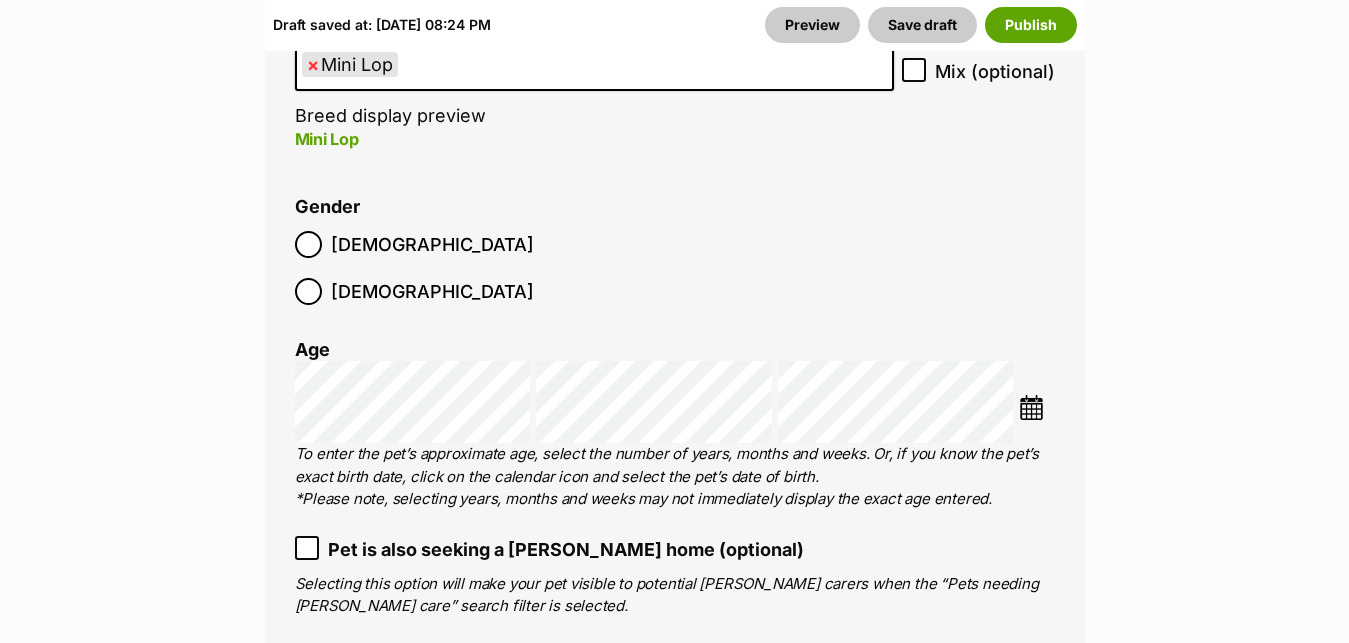 scroll, scrollTop: 23, scrollLeft: 0, axis: vertical 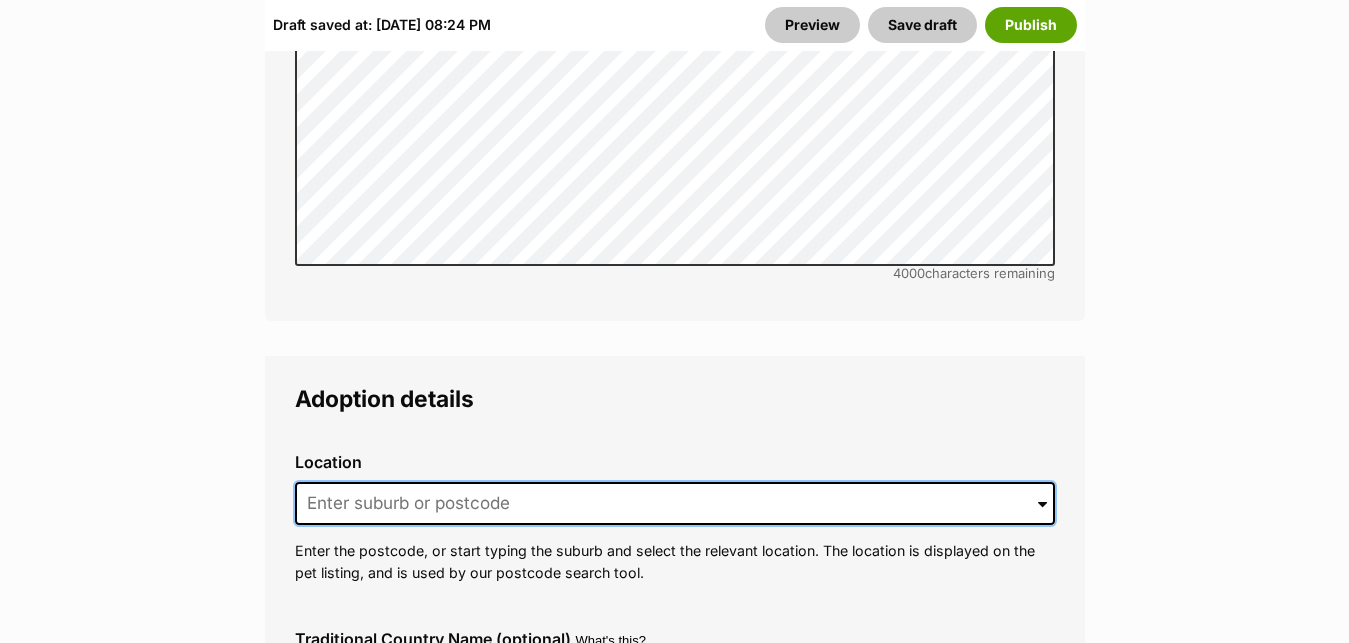 click at bounding box center [675, 504] 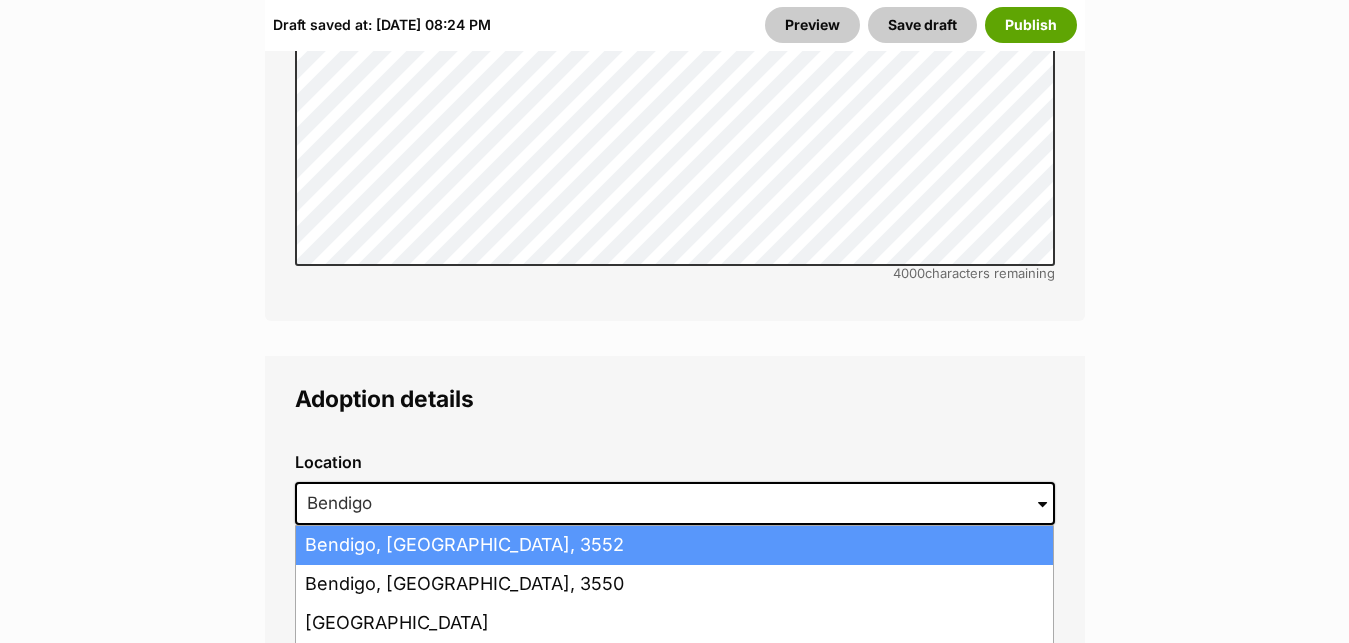 click on "Bendigo, Victoria, 3552" at bounding box center [674, 545] 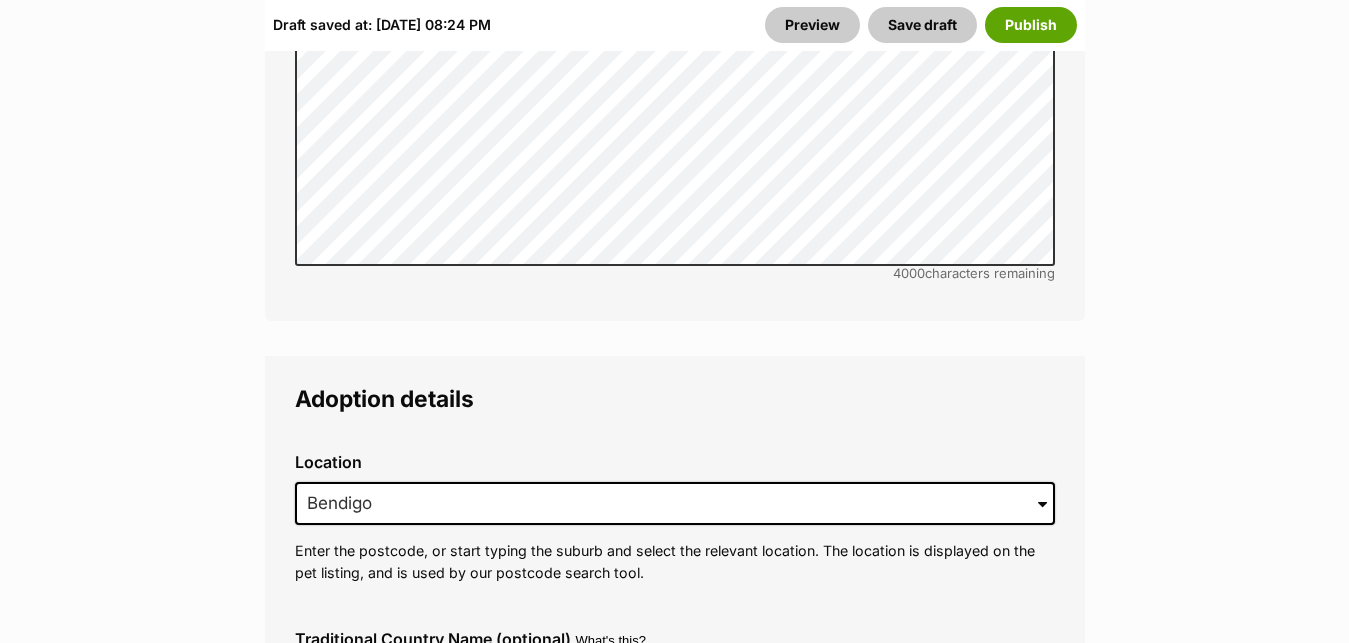 type on "Bendigo, Victoria, 3552" 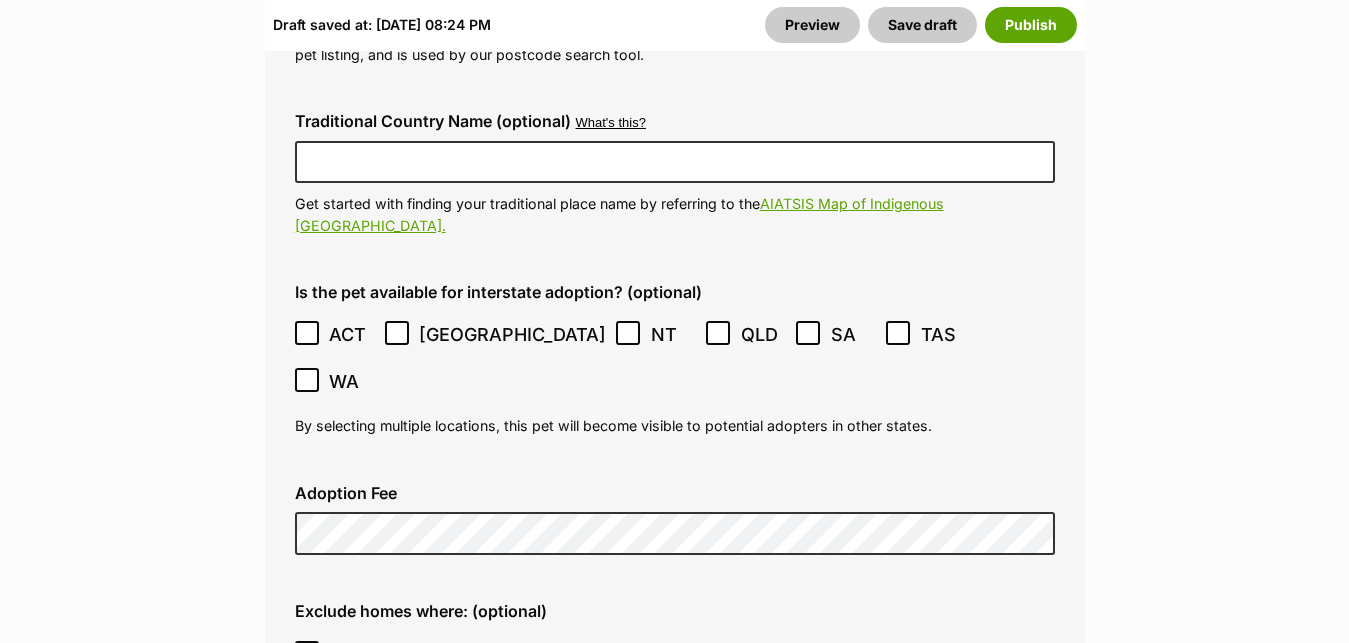 scroll, scrollTop: 4995, scrollLeft: 0, axis: vertical 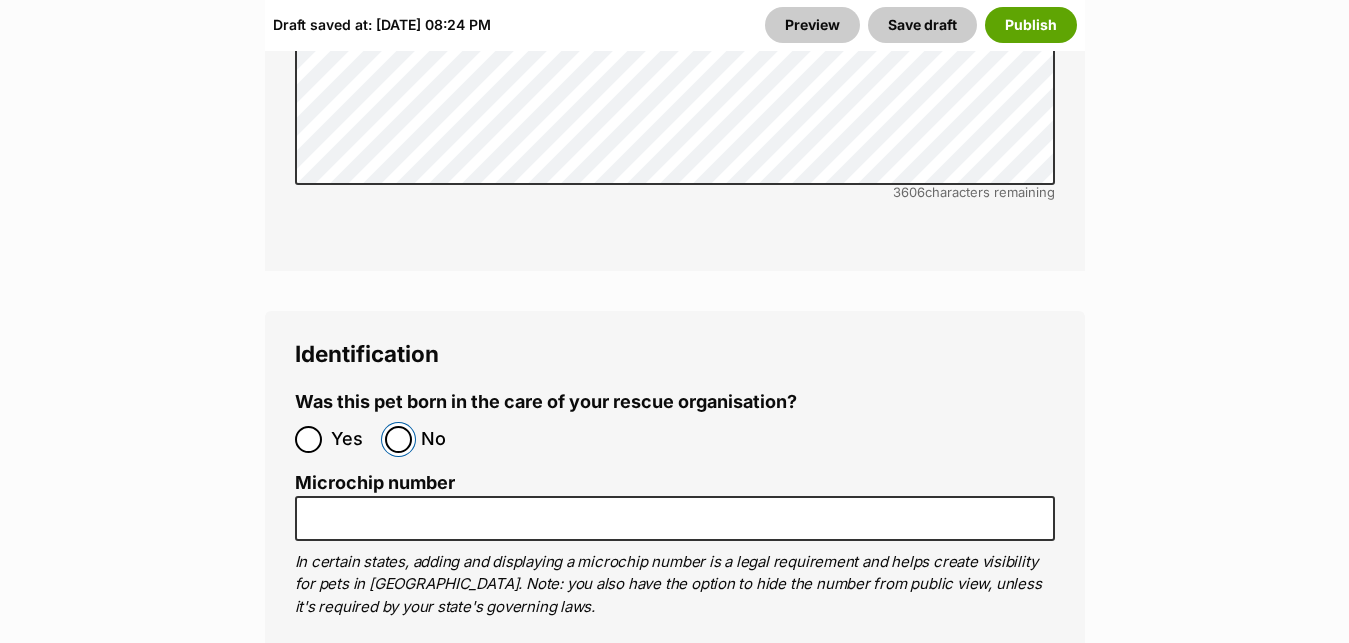 click on "No" at bounding box center (398, 439) 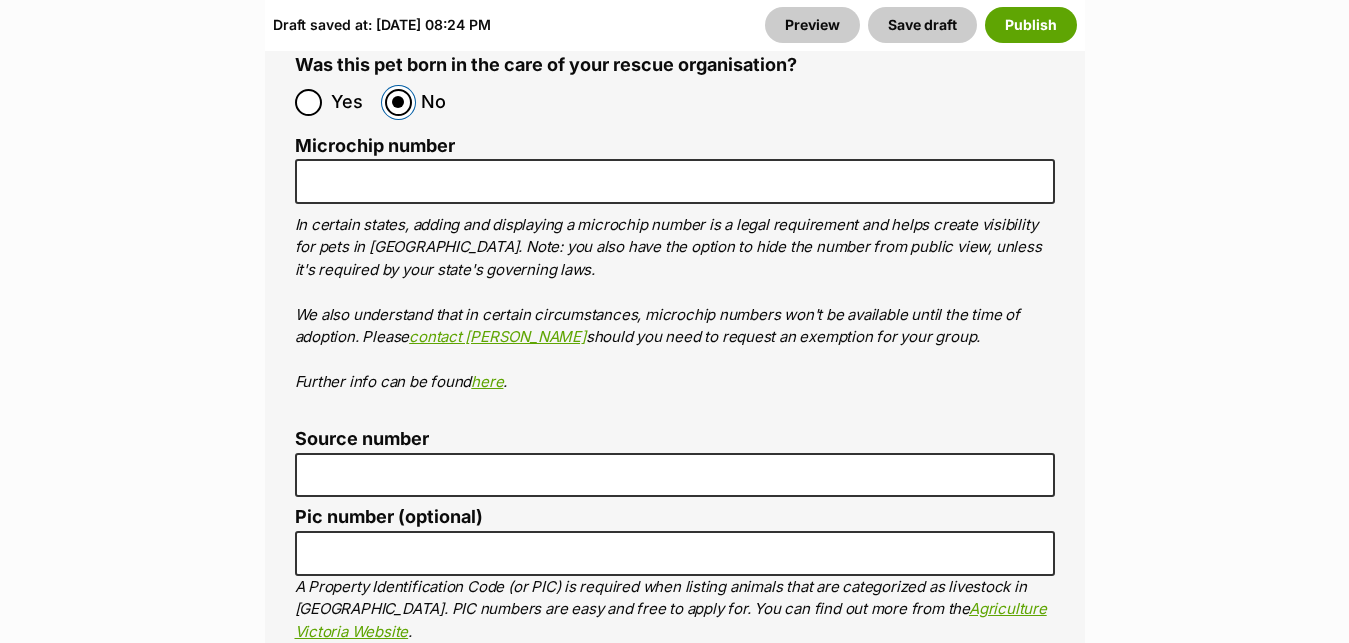 scroll, scrollTop: 6729, scrollLeft: 0, axis: vertical 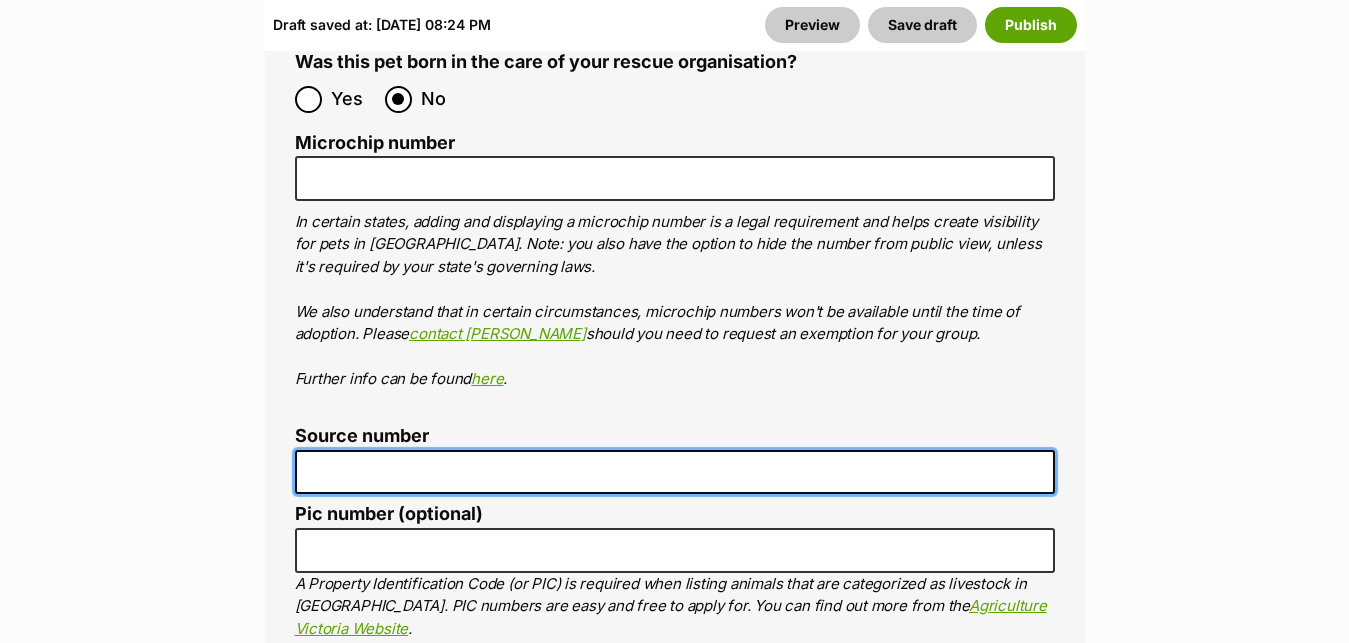 click on "Source number" at bounding box center [675, 472] 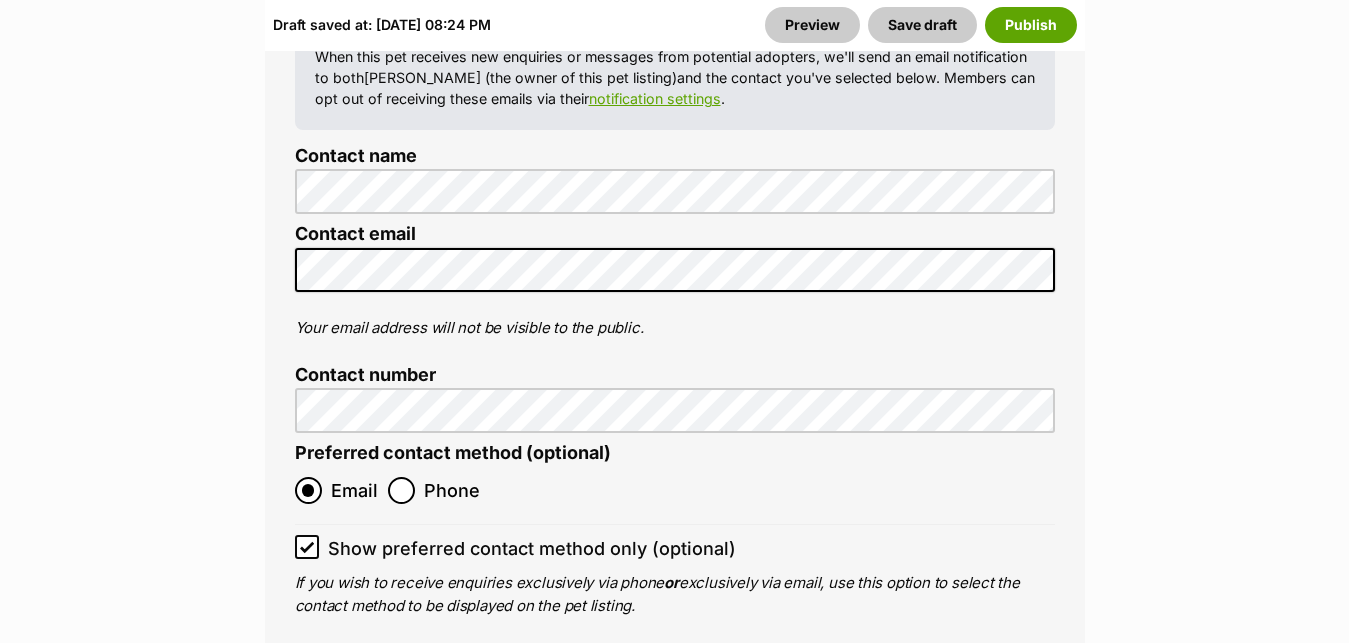 scroll, scrollTop: 7902, scrollLeft: 0, axis: vertical 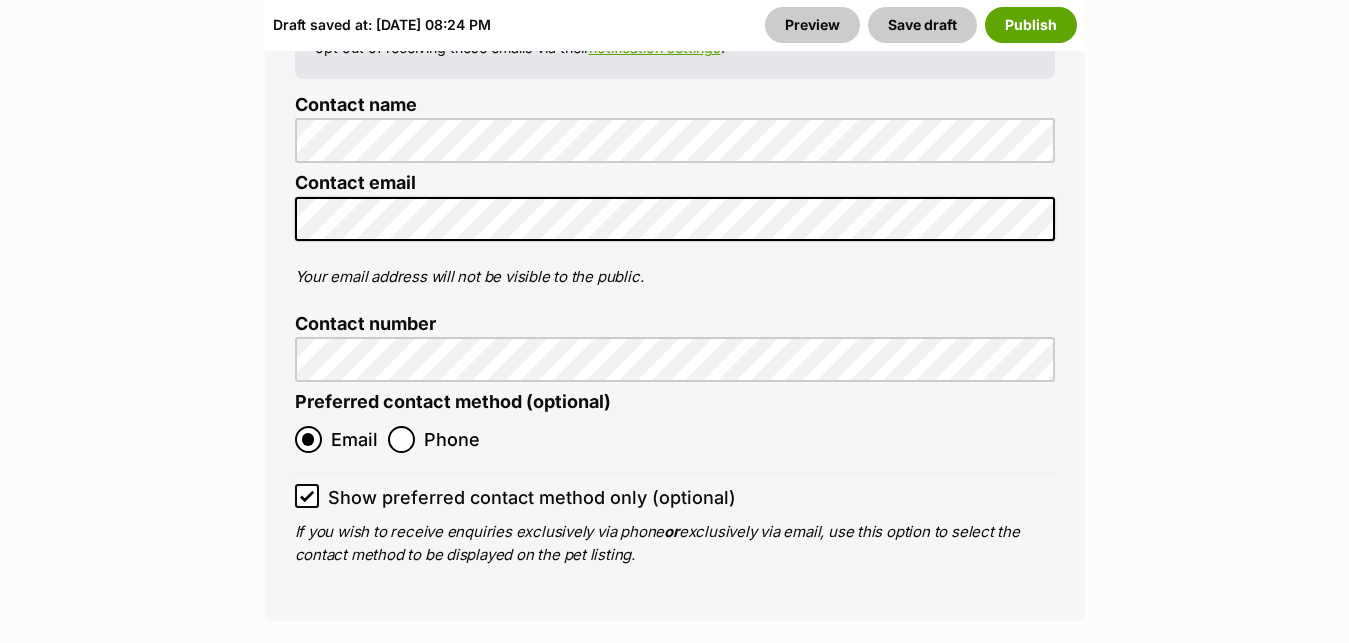 type on "RE228666" 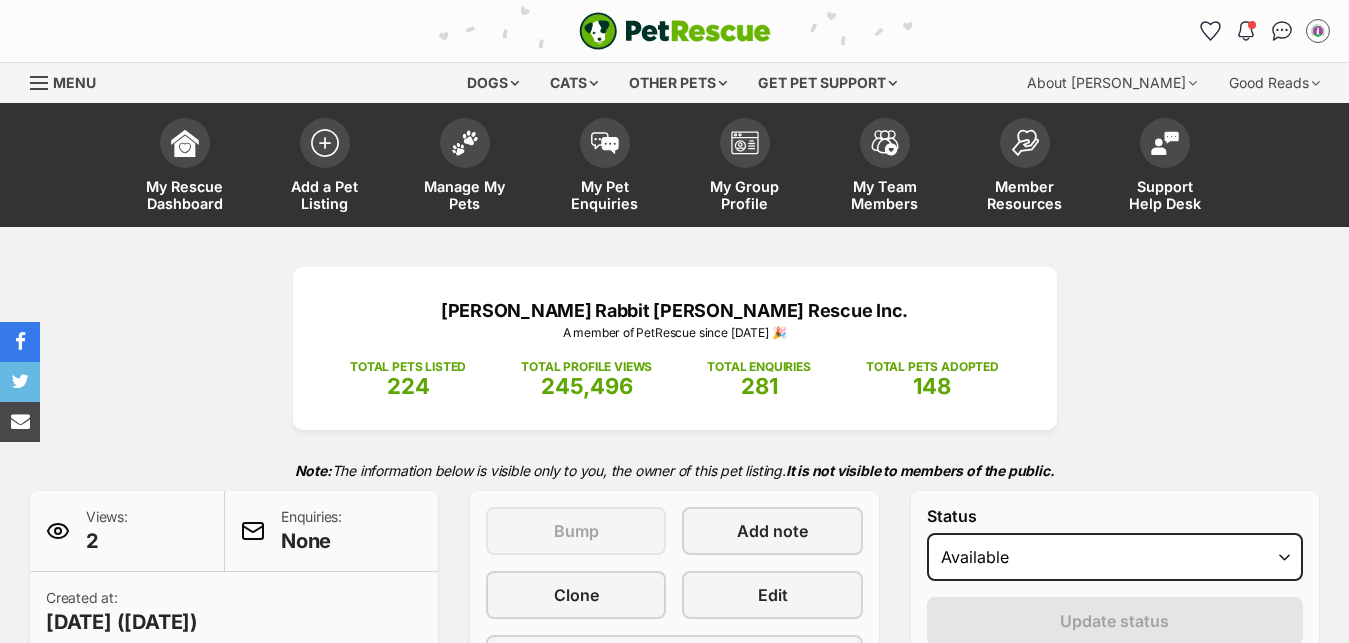scroll, scrollTop: 0, scrollLeft: 0, axis: both 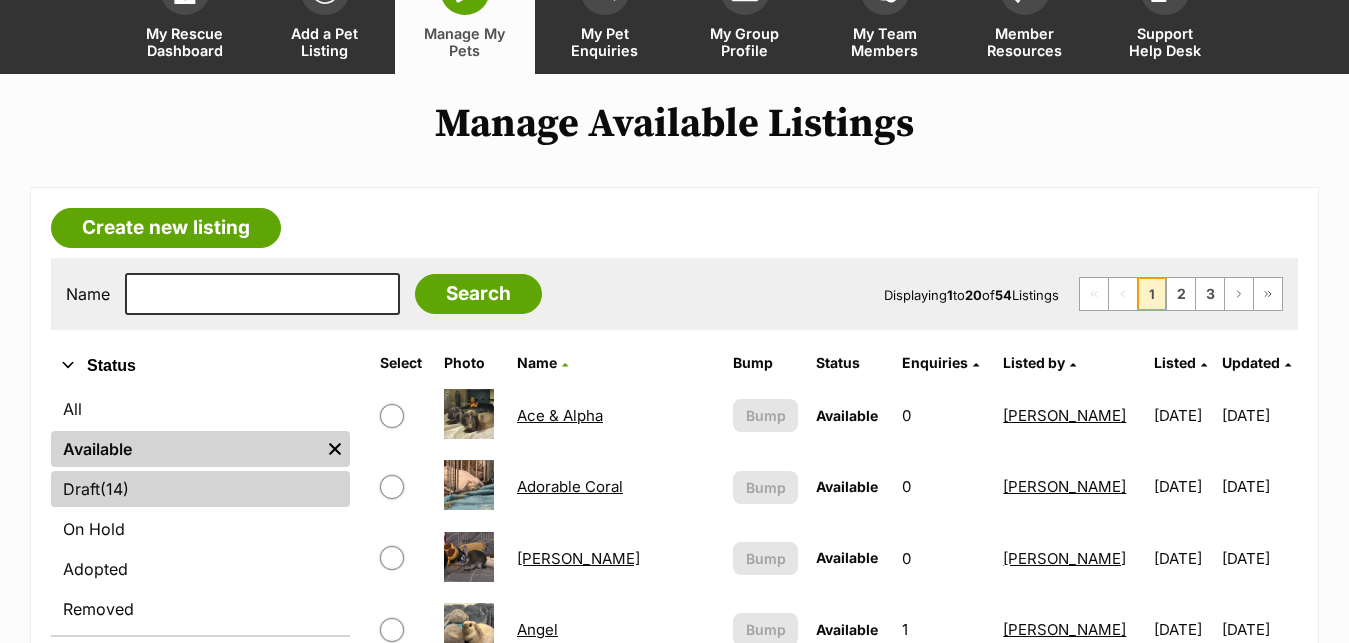 click on "Draft
(14)
Items" at bounding box center (200, 489) 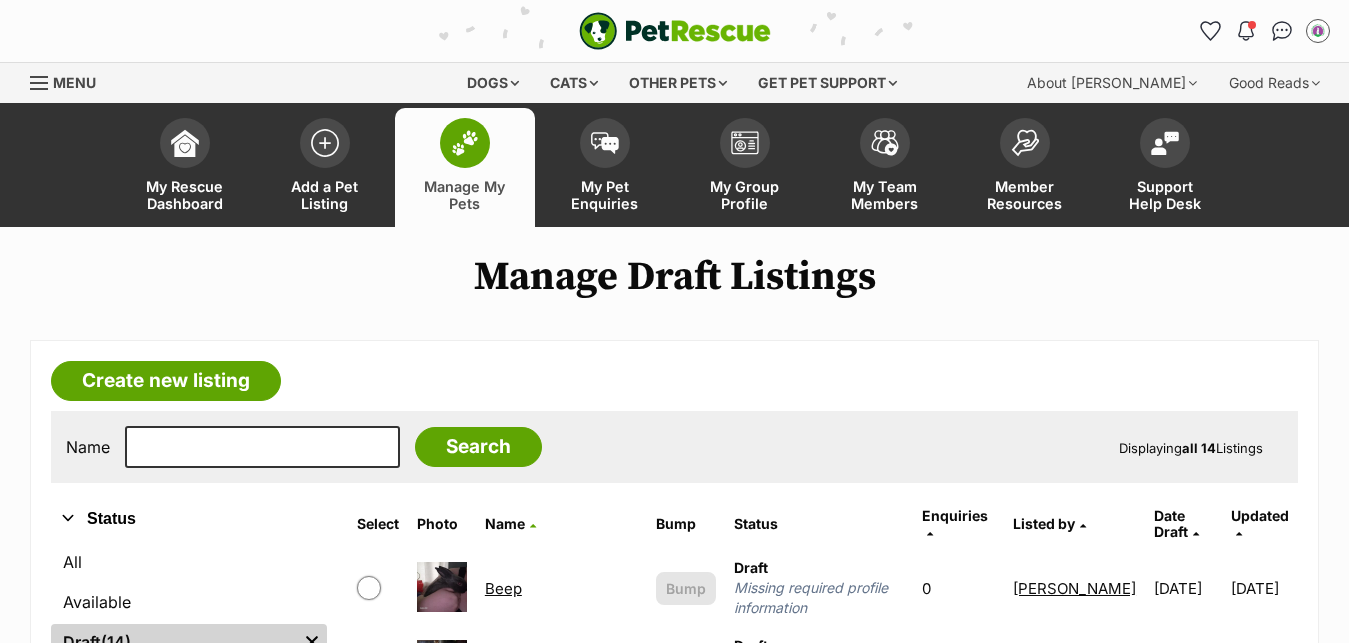 scroll, scrollTop: 0, scrollLeft: 0, axis: both 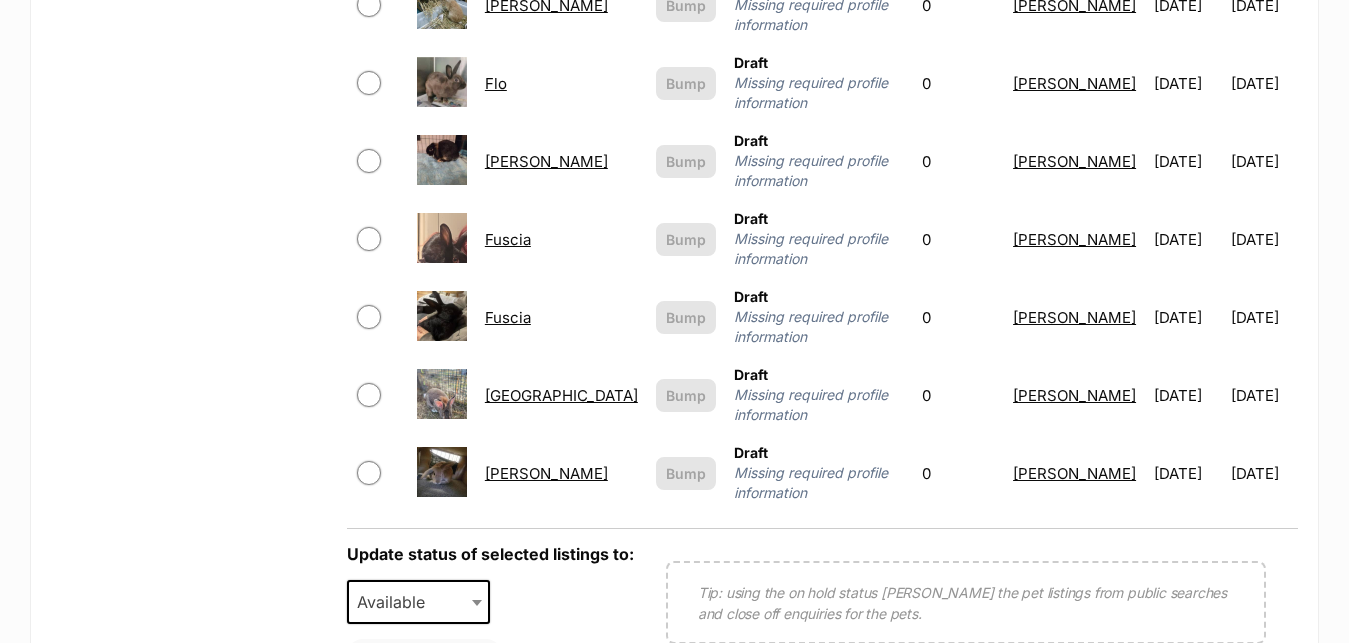 click on "[PERSON_NAME]" at bounding box center (546, 5) 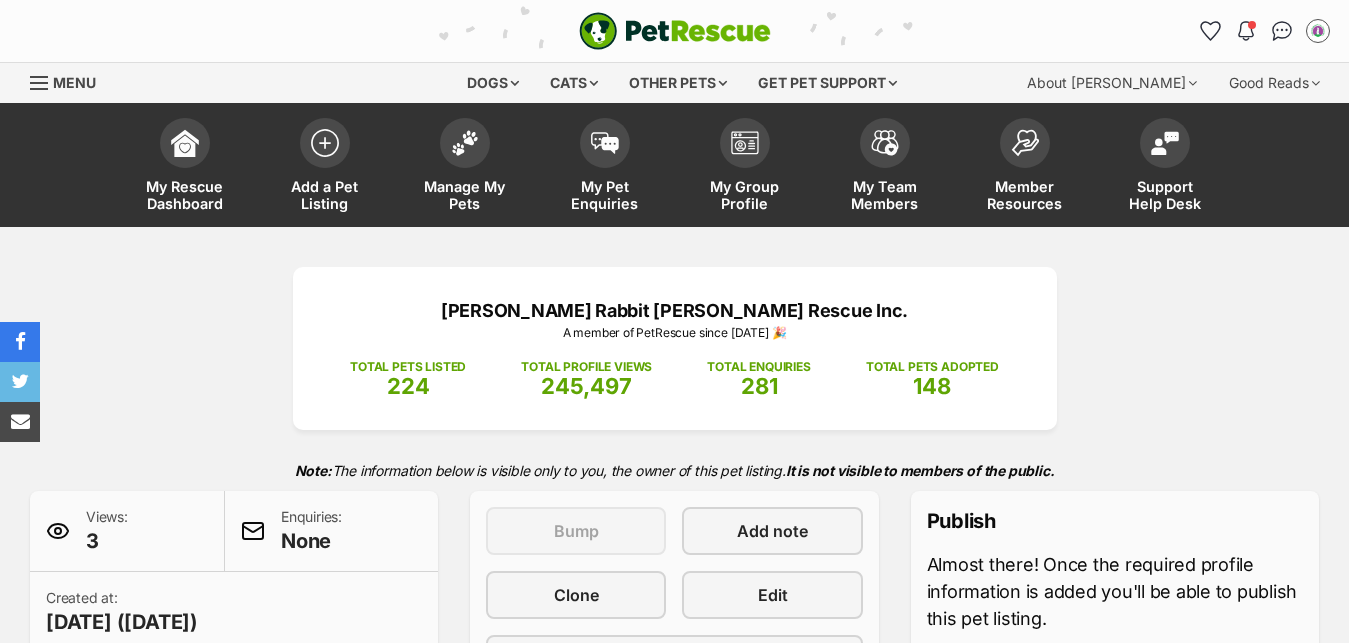 scroll, scrollTop: 0, scrollLeft: 0, axis: both 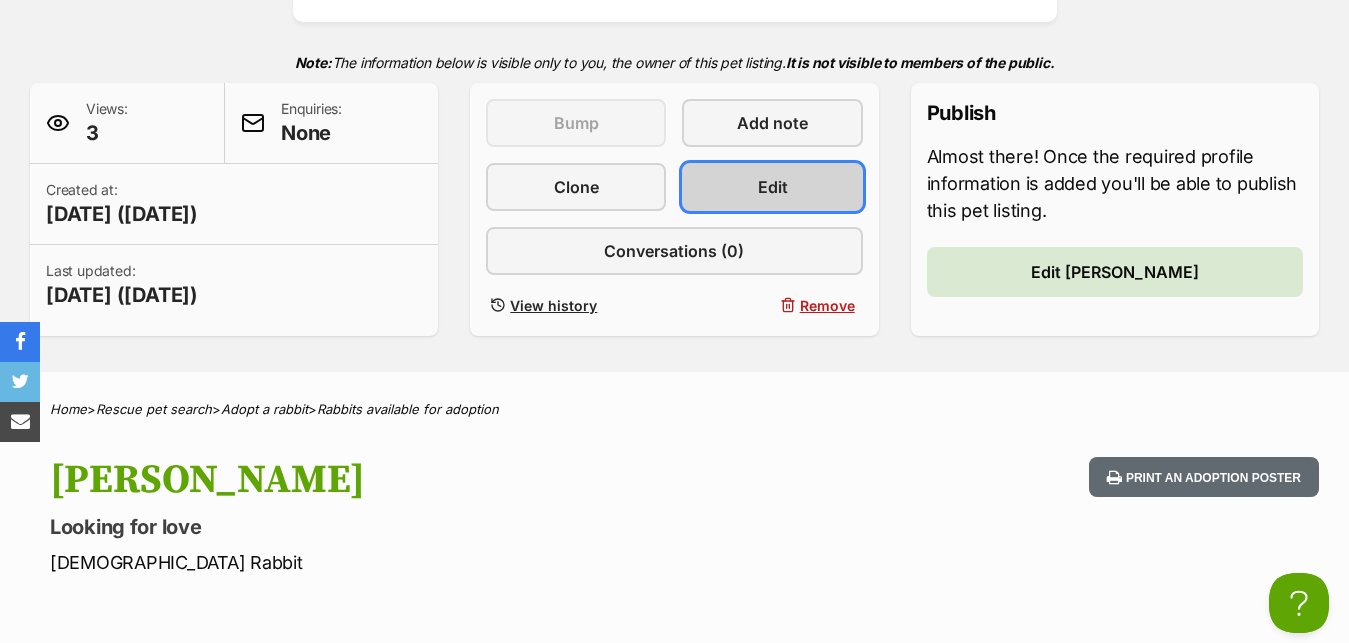 click on "Edit" at bounding box center [772, 187] 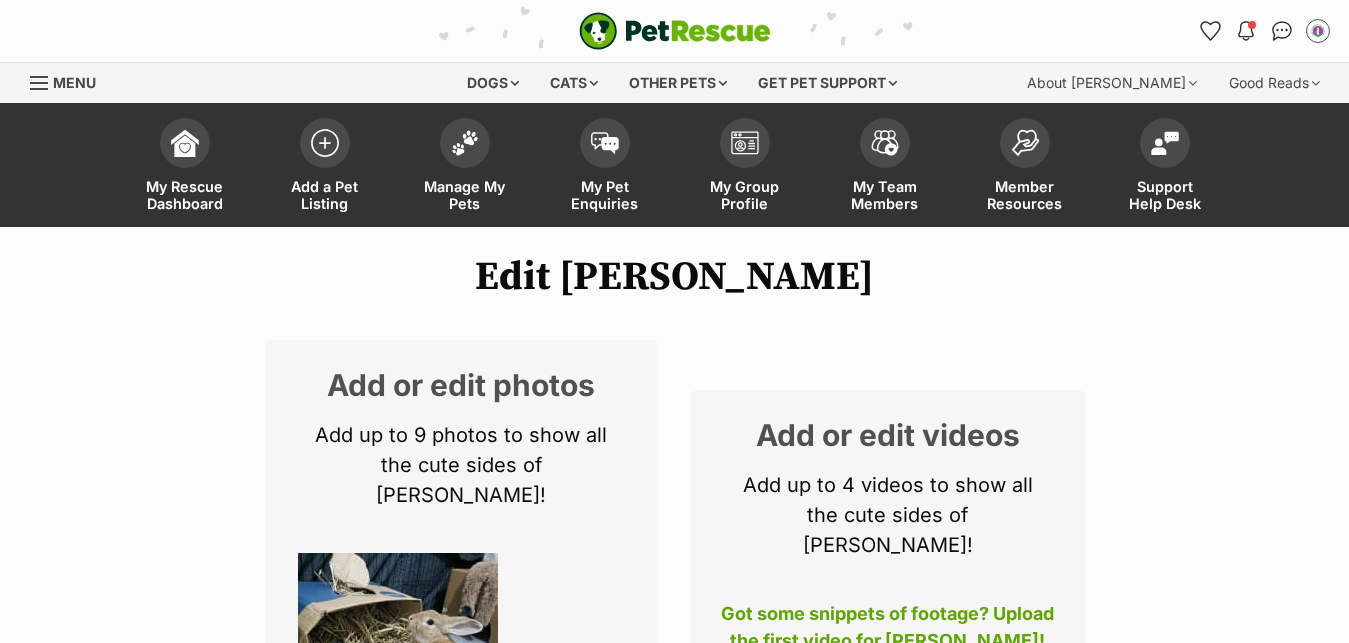 select 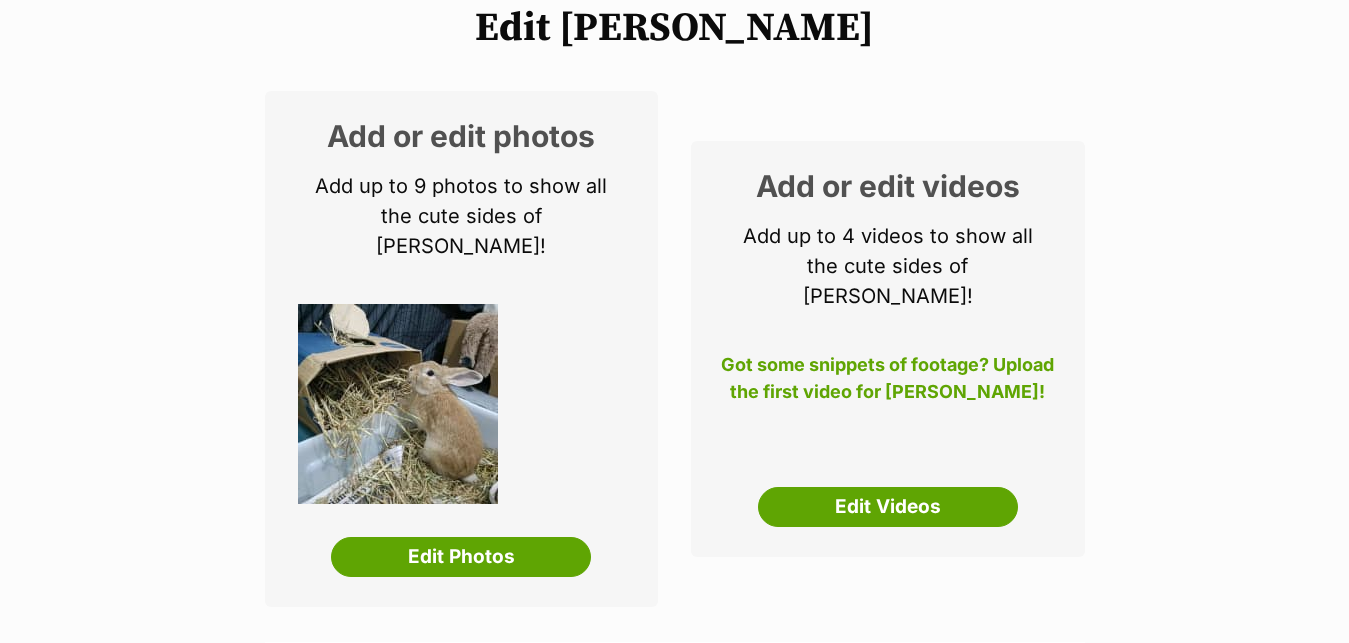scroll, scrollTop: 255, scrollLeft: 0, axis: vertical 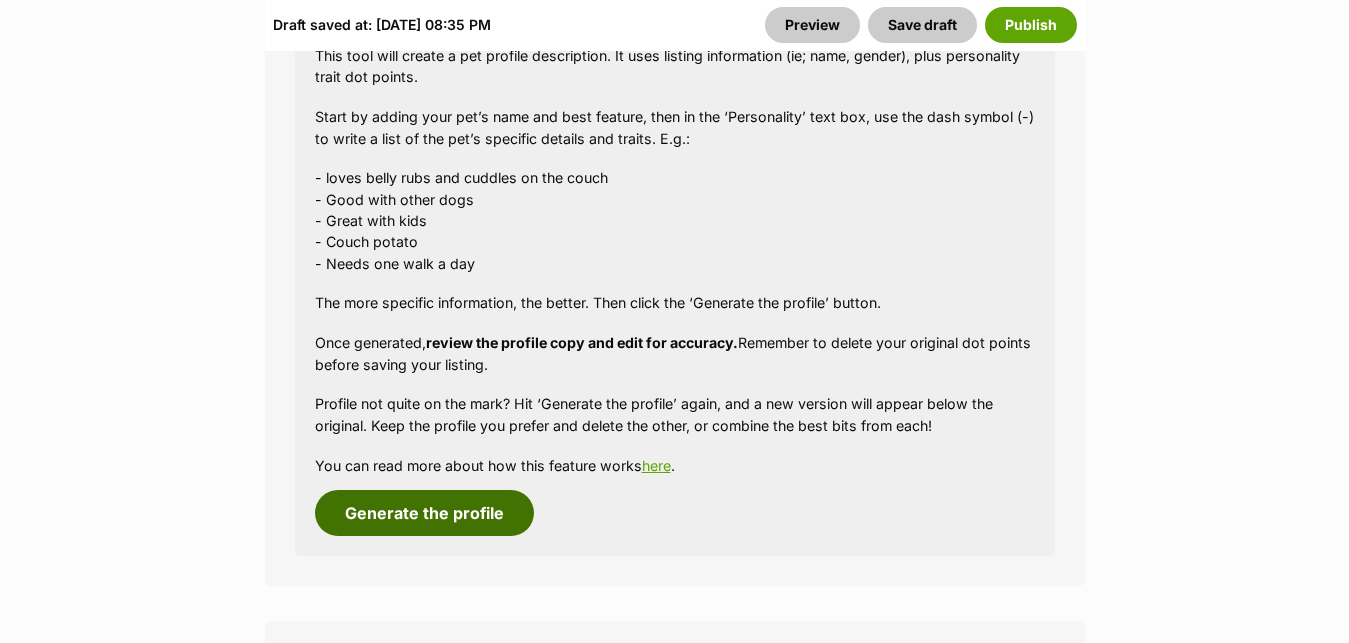 click on "Generate the profile" at bounding box center (424, 513) 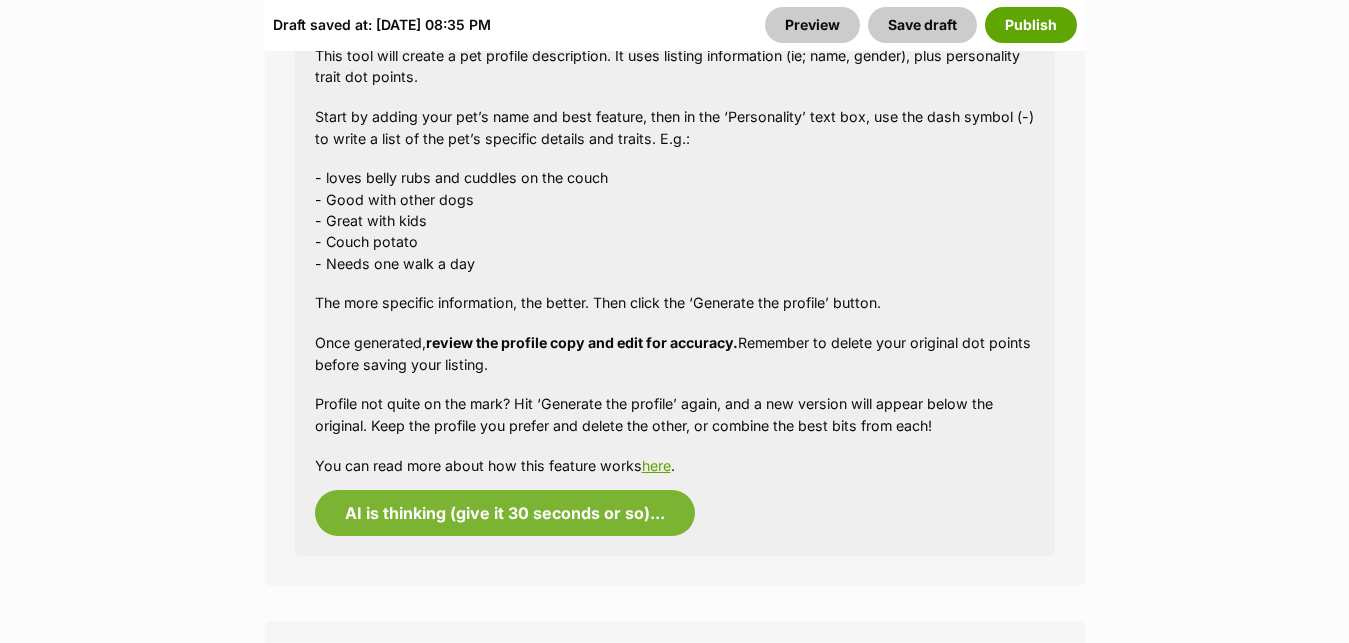 click on "Edit Fernando
Add or edit photos
Add up to 9 photos to show all
the cute sides of Fernando!
Edit Photos
Add or edit videos
Add up to 4 videos to show all
the cute sides of Fernando!
Got some snippets of footage? Upload the first video for Fernando!
Edit Videos
Listing owner Choose an owner Kelly Purtill
The owner of the pet listing is able to edit the listing and manage enquiries with potential adopters. Note:
Group Admins
are also able to edit this pet listing and manage all it's enquiries.
Any time this pet receives new enquiries or messages from potential adopters, we'll also send you an email notification. Members can opt out of receiving these emails via their
notification settings .
About This Pet Name
Henlo there, it looks like you might be using the pet name field to indicate that this pet is now on hold - we recommend updating the status to on hold from the  listing page  instead!
Species Rabbit" at bounding box center (674, 1845) 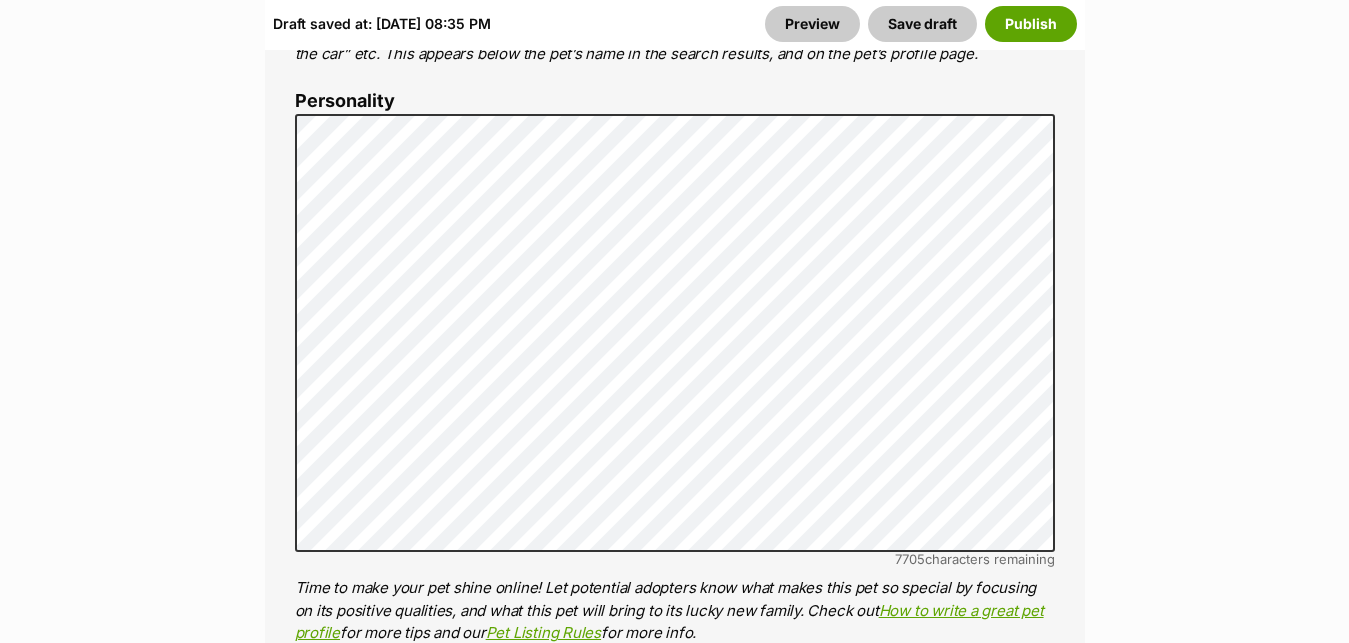 scroll, scrollTop: 1722, scrollLeft: 0, axis: vertical 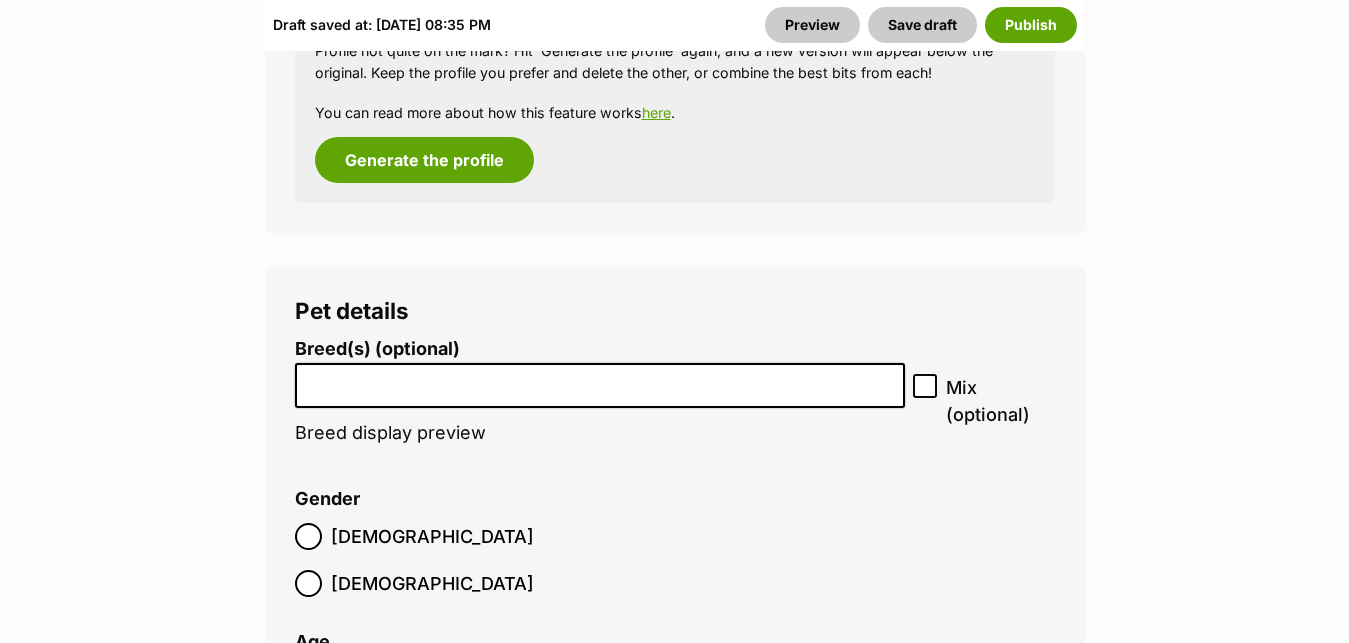 click at bounding box center (600, 380) 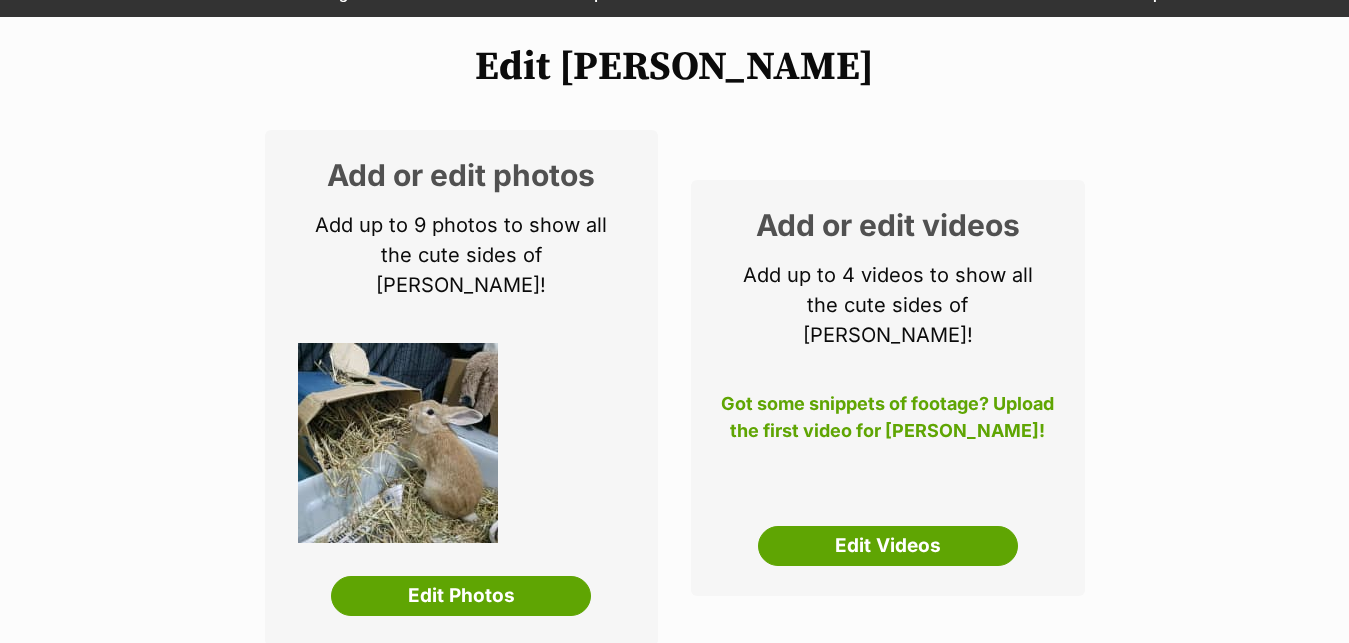 scroll, scrollTop: 54, scrollLeft: 0, axis: vertical 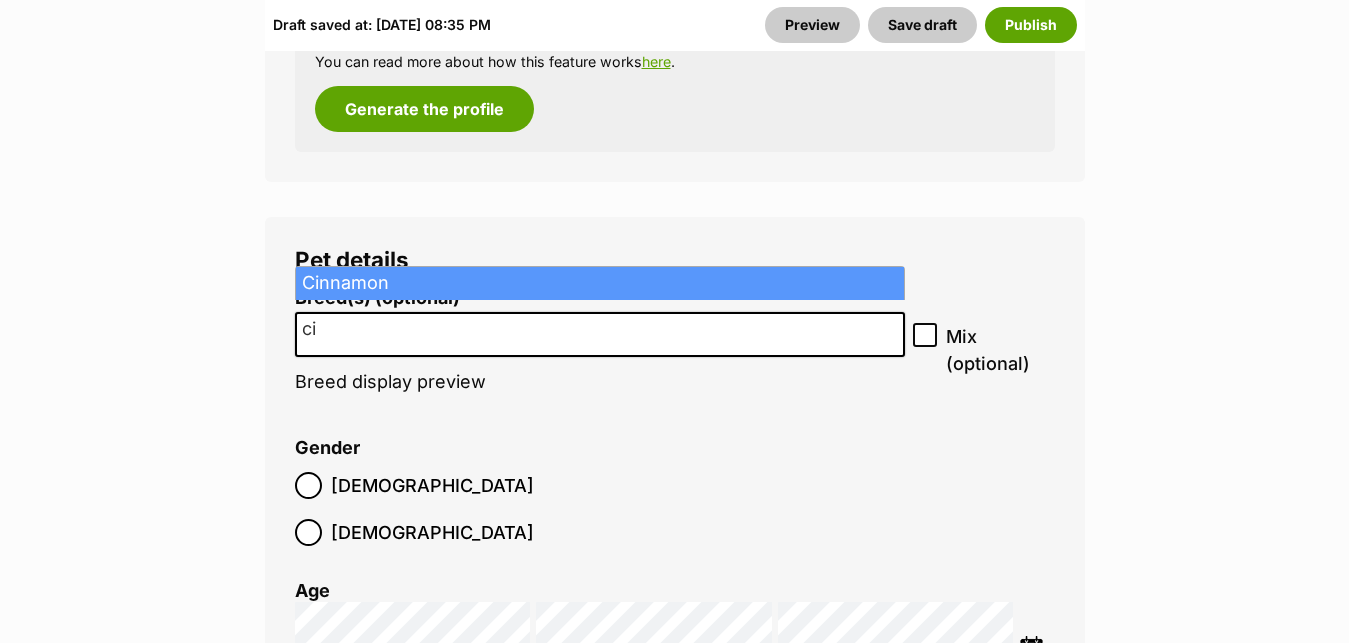 type on "ci" 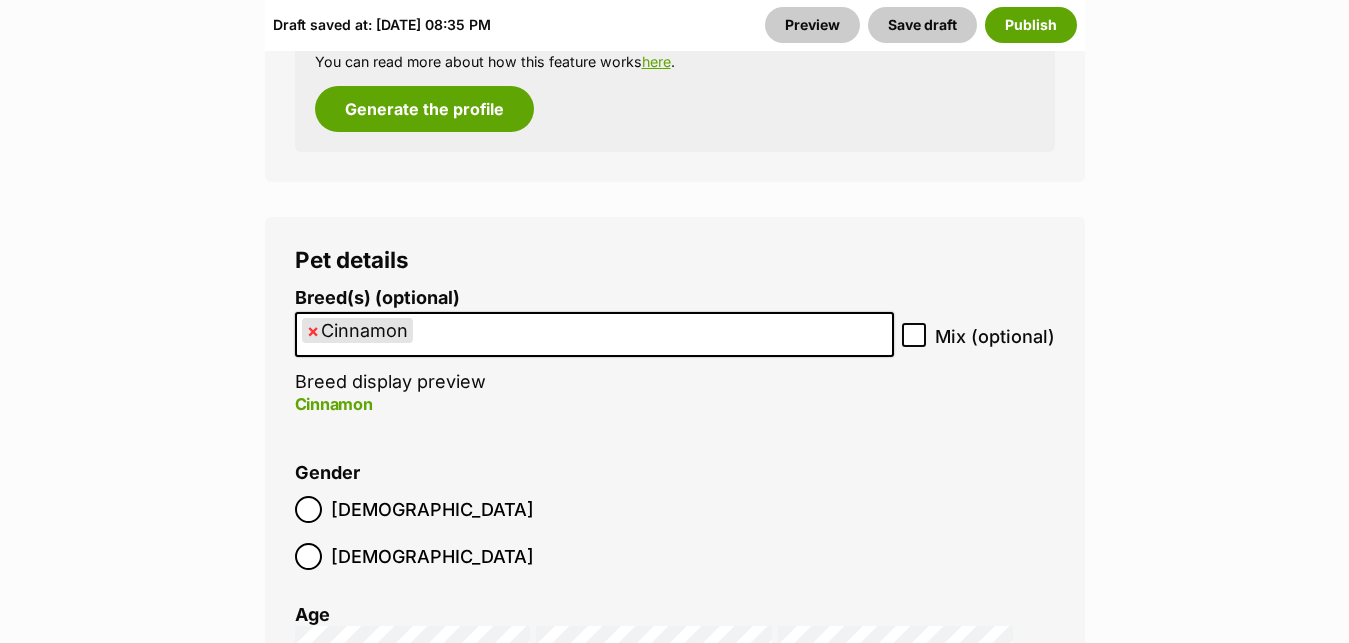 scroll, scrollTop: 23, scrollLeft: 0, axis: vertical 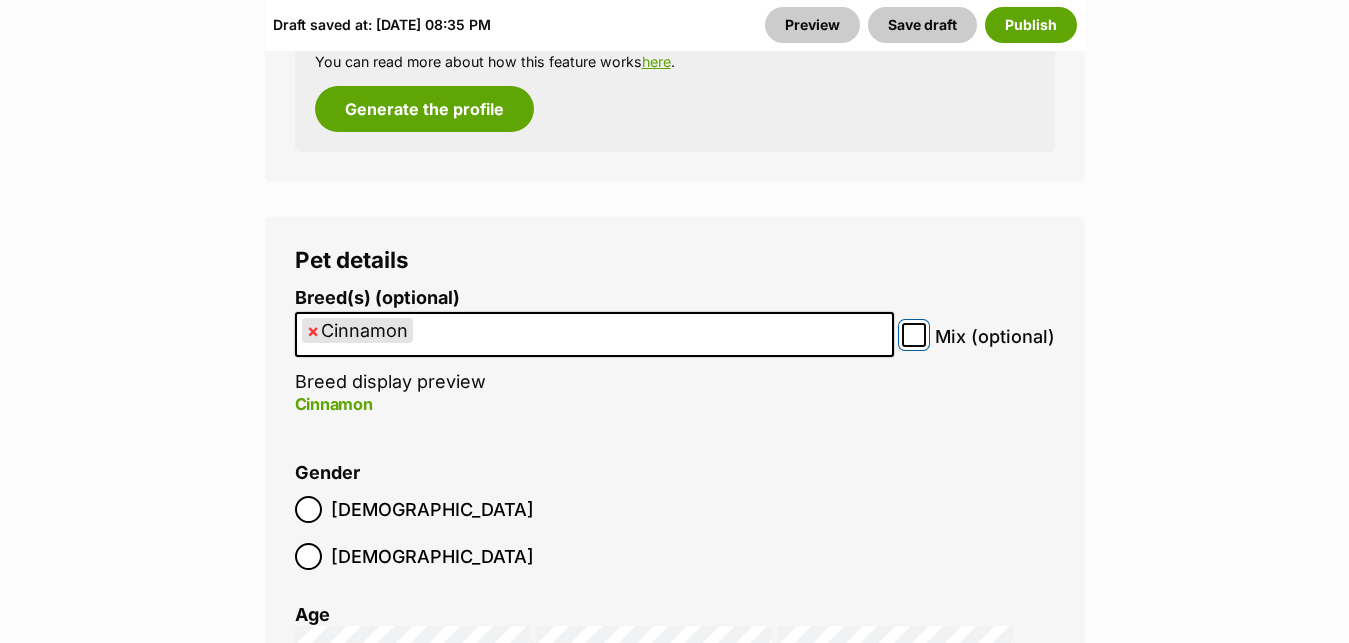 click on "Mix (optional)" at bounding box center [914, 335] 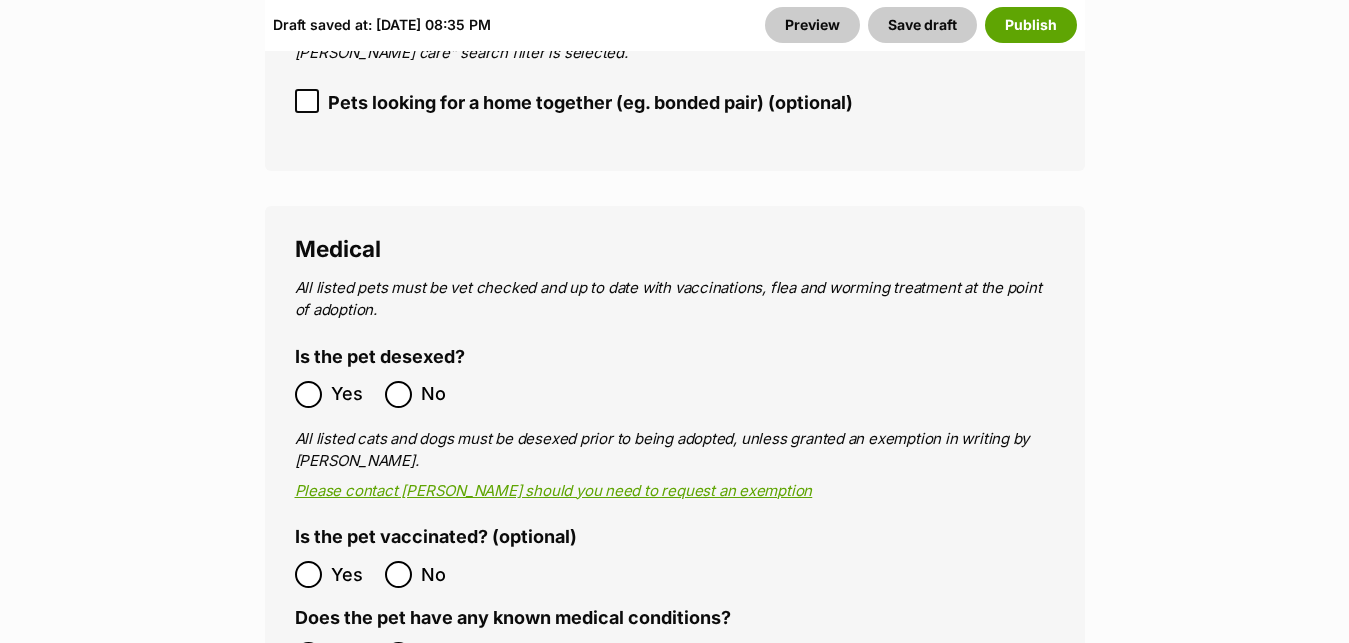 scroll, scrollTop: 3779, scrollLeft: 0, axis: vertical 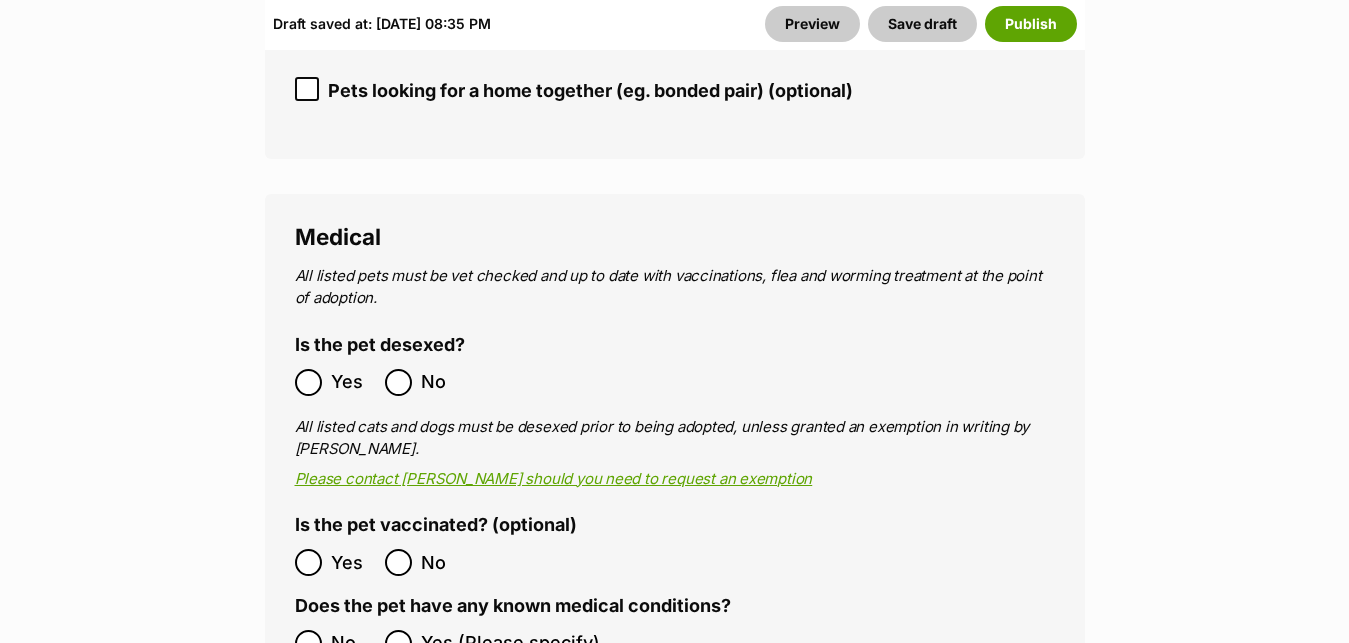 drag, startPoint x: 1358, startPoint y: 637, endPoint x: 670, endPoint y: 367, distance: 739.0832 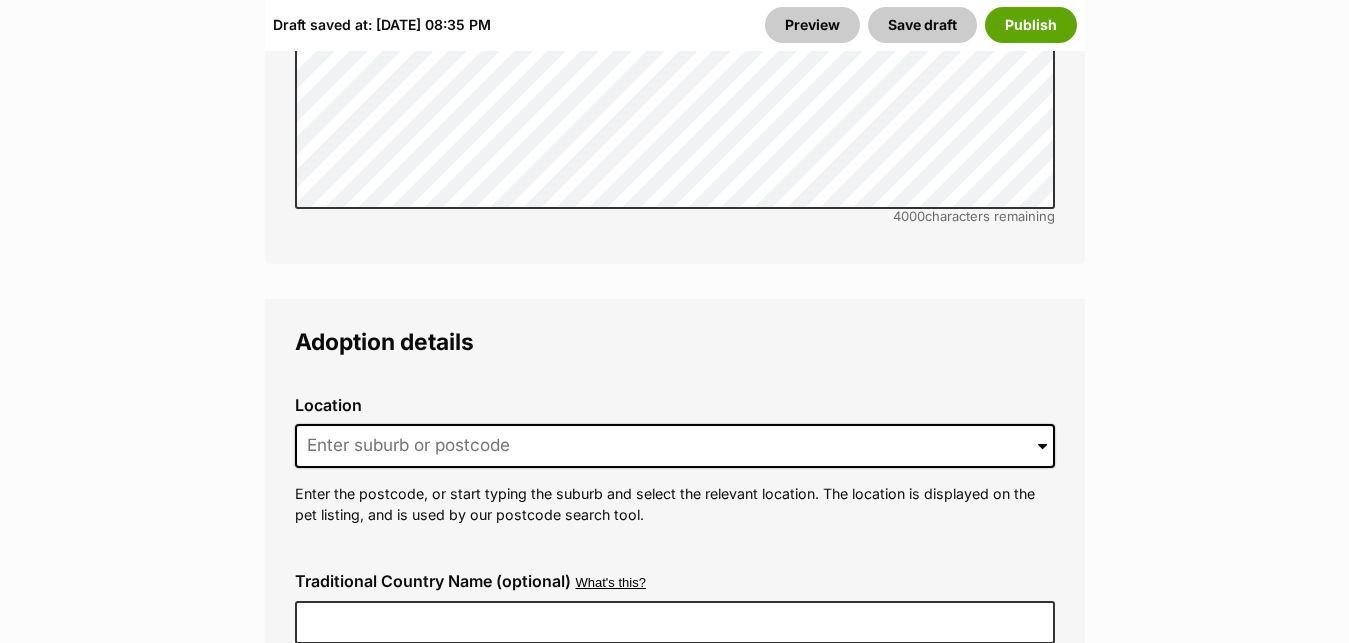 scroll, scrollTop: 4799, scrollLeft: 0, axis: vertical 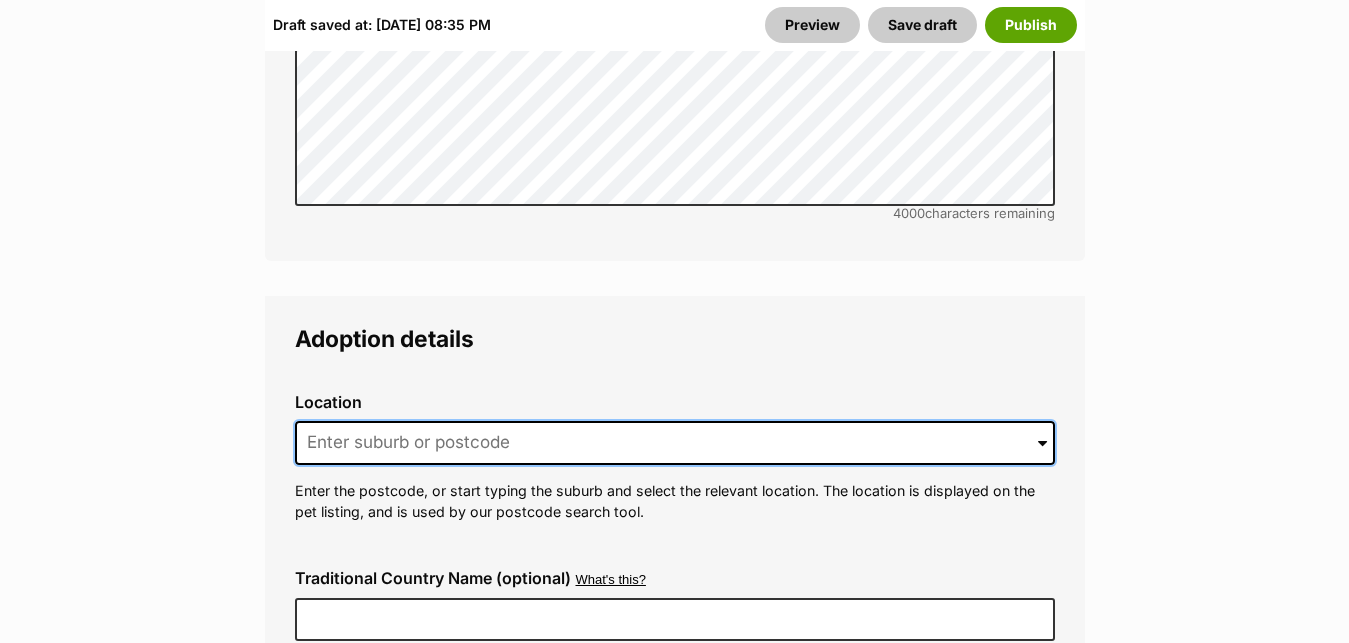 click at bounding box center (675, 443) 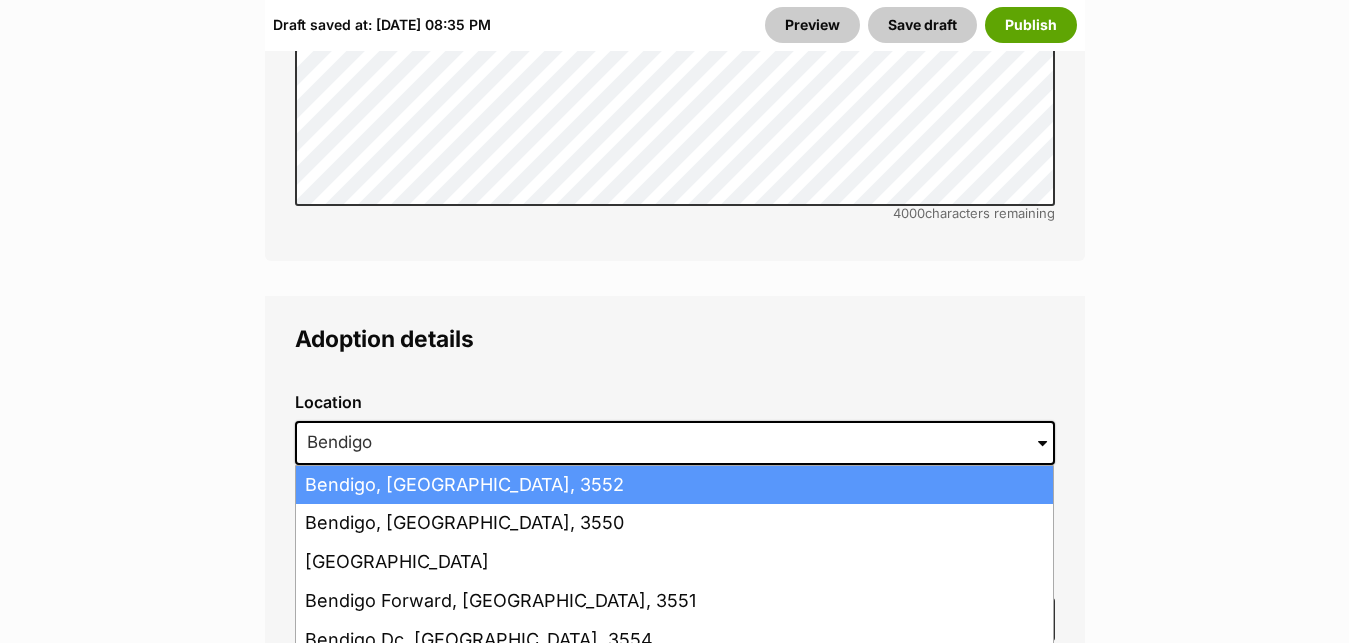 click on "Bendigo, Victoria, 3552" at bounding box center [674, 485] 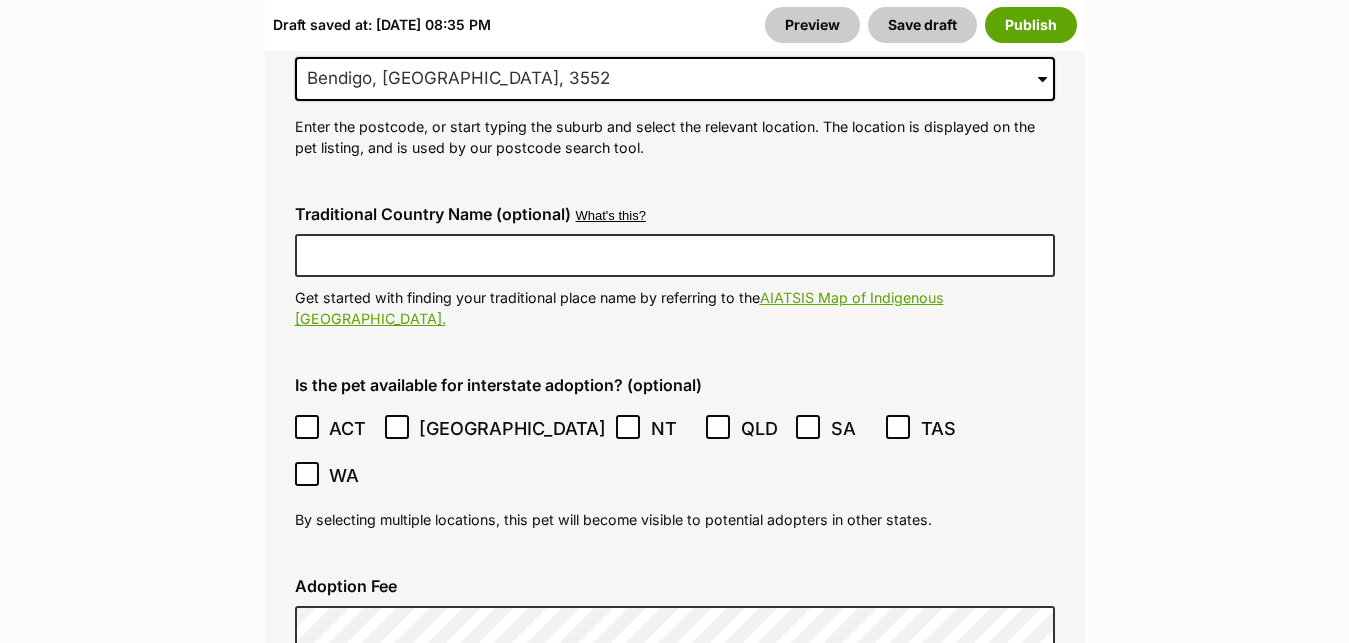 scroll, scrollTop: 5207, scrollLeft: 0, axis: vertical 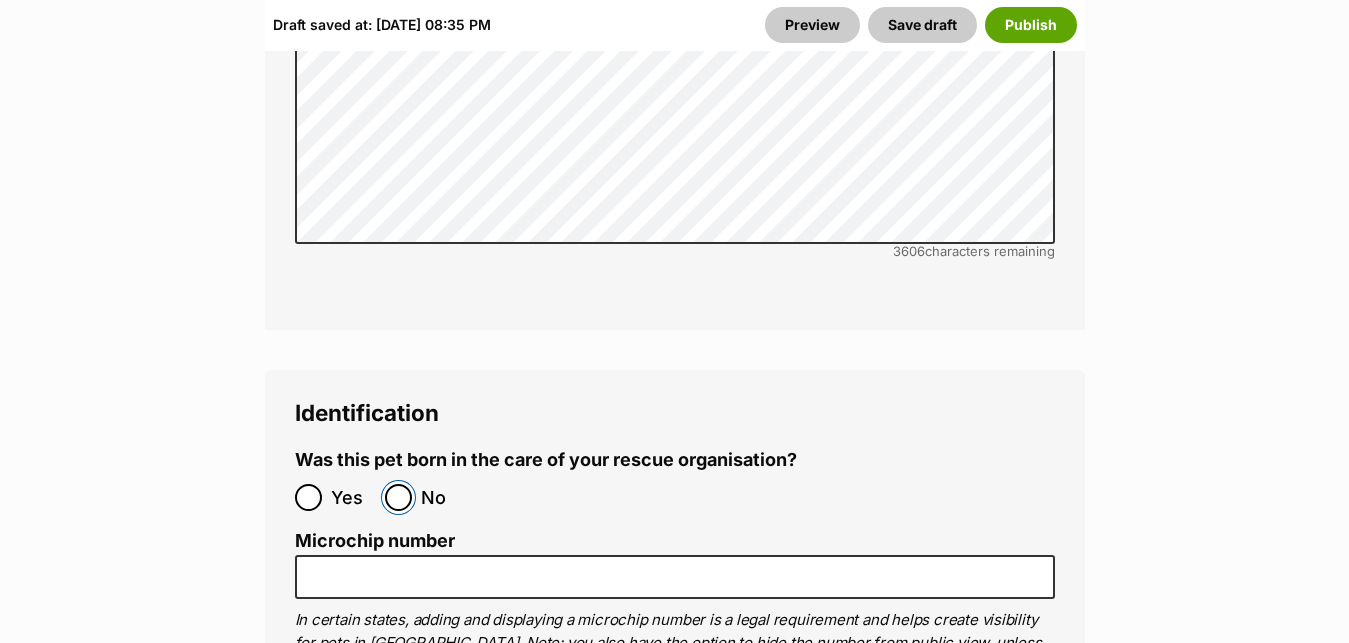 click on "No" at bounding box center (398, 497) 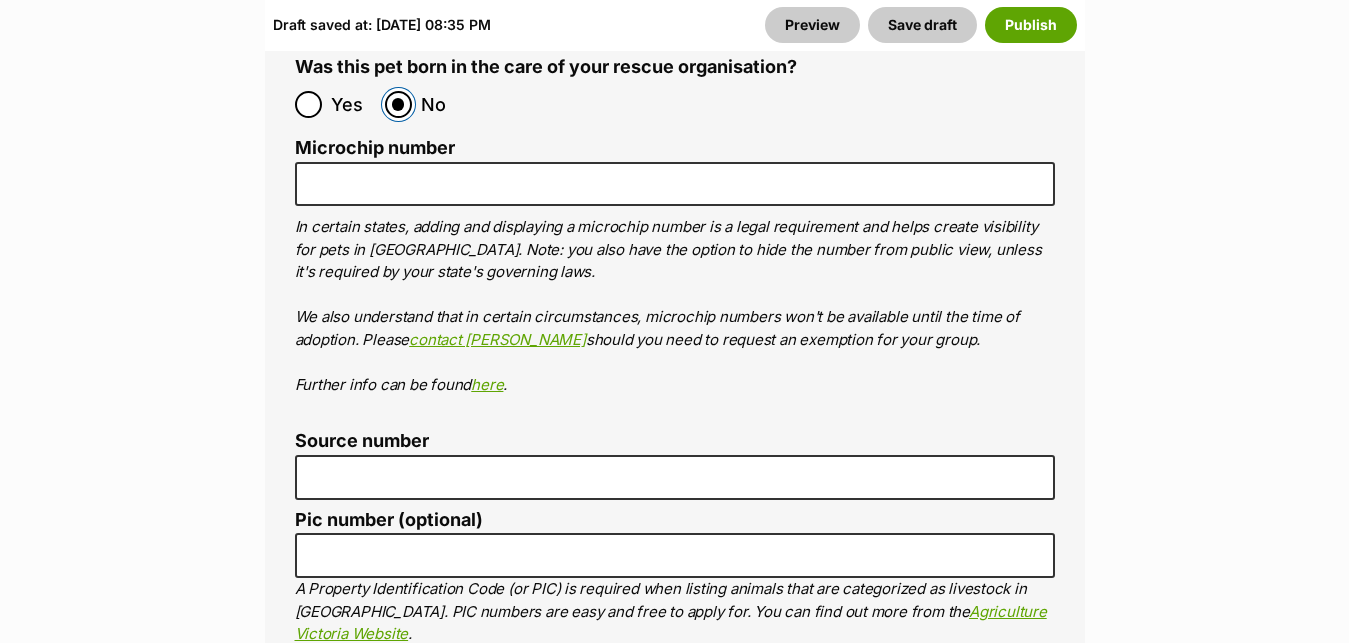 scroll, scrollTop: 7009, scrollLeft: 0, axis: vertical 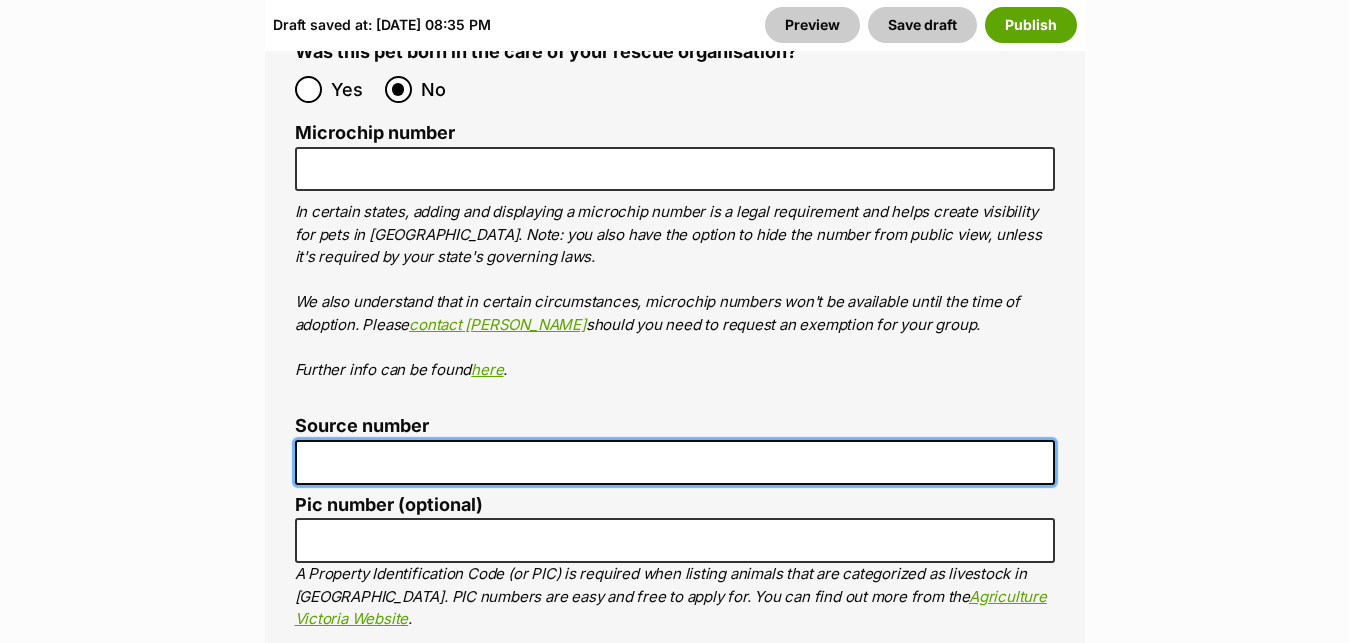 click on "Source number" at bounding box center [675, 462] 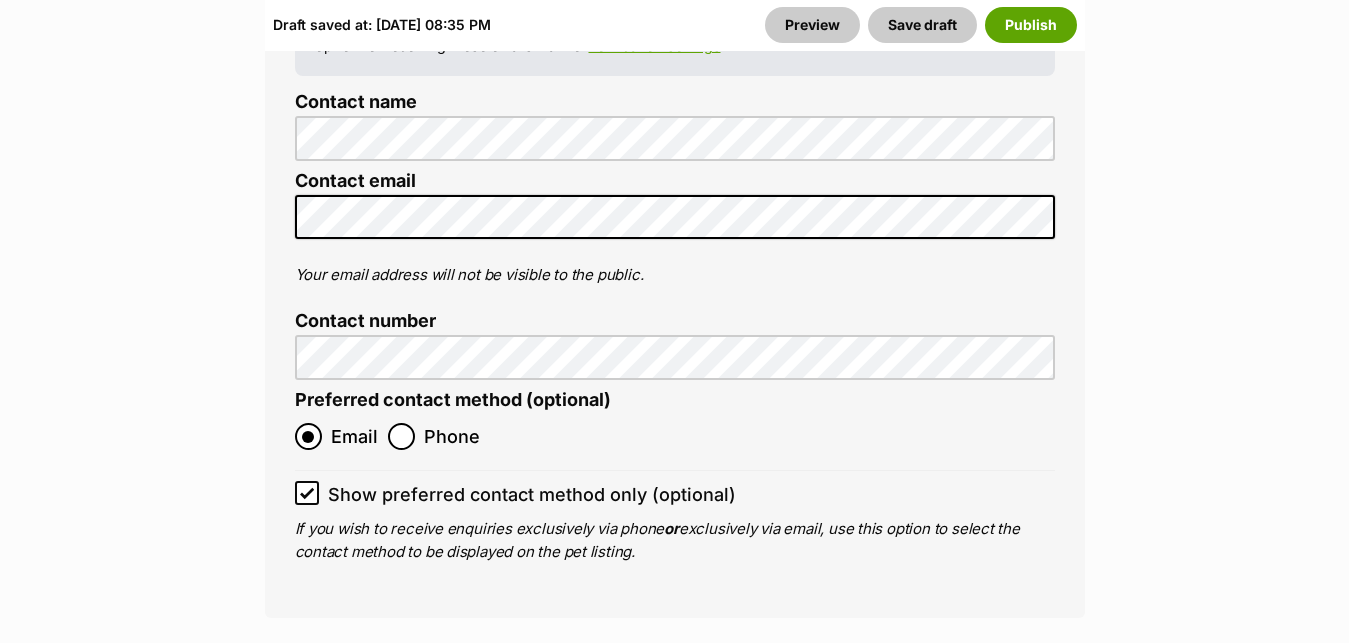 scroll, scrollTop: 8182, scrollLeft: 0, axis: vertical 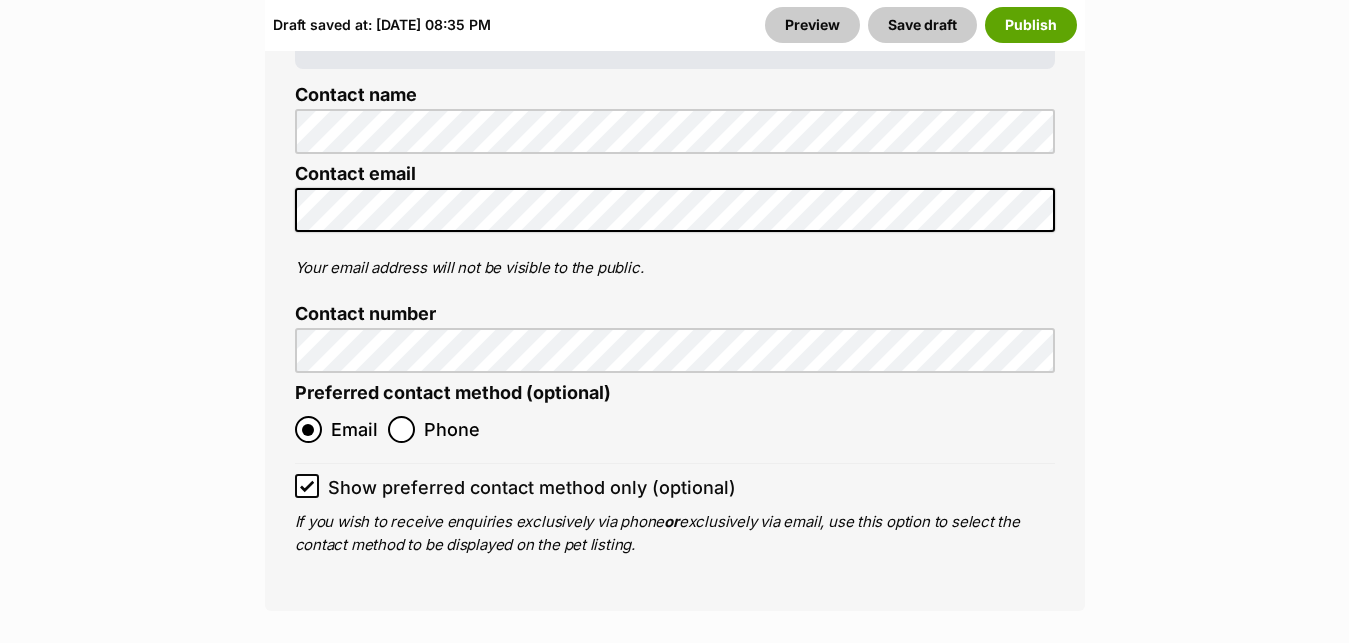 type on "RE228666" 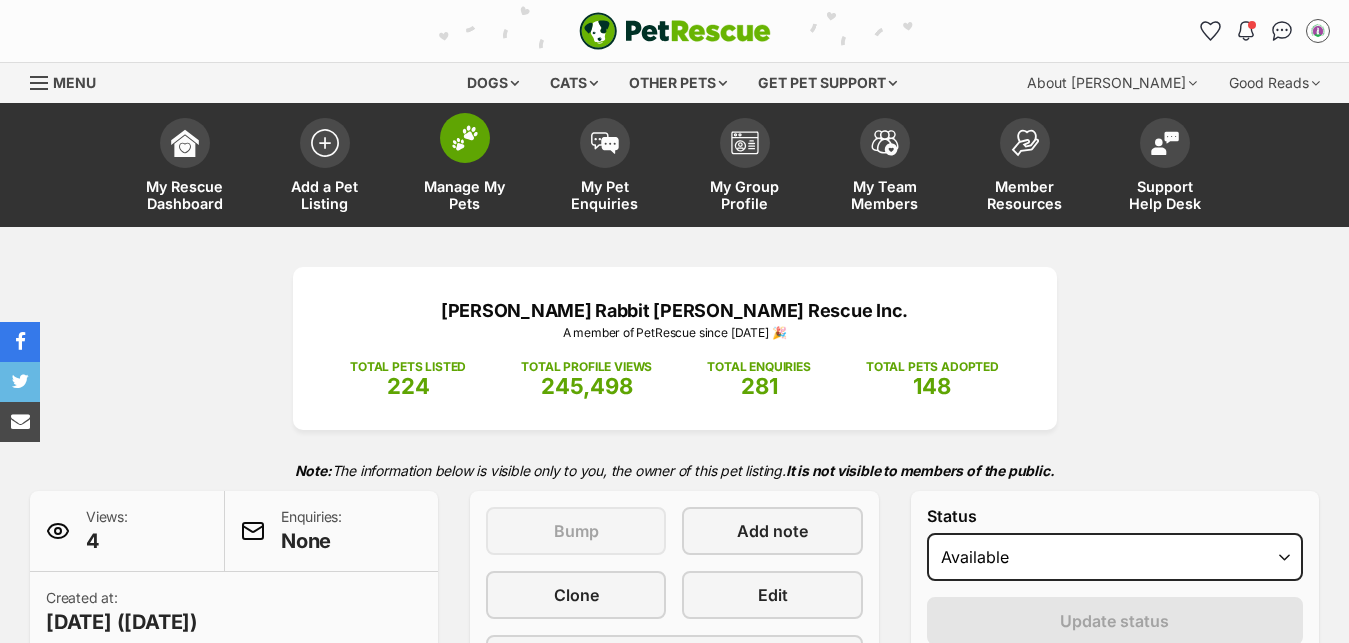 scroll, scrollTop: 0, scrollLeft: 0, axis: both 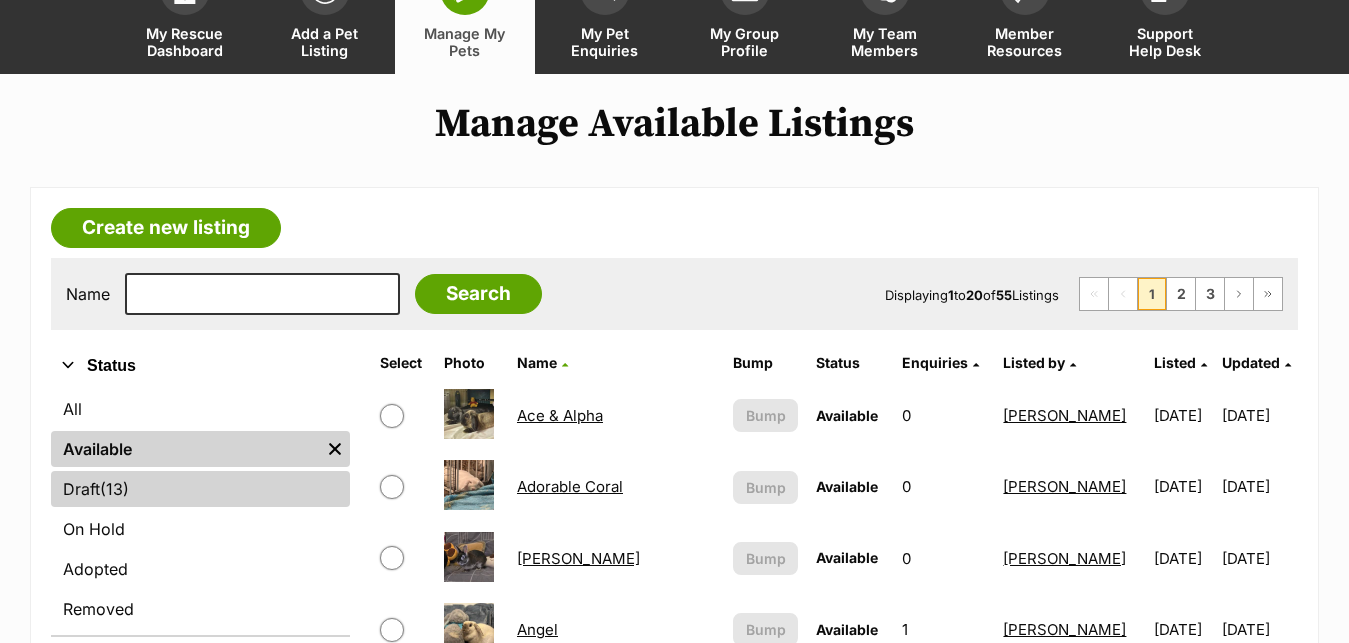 click on "Draft
(13)
Items" at bounding box center [200, 489] 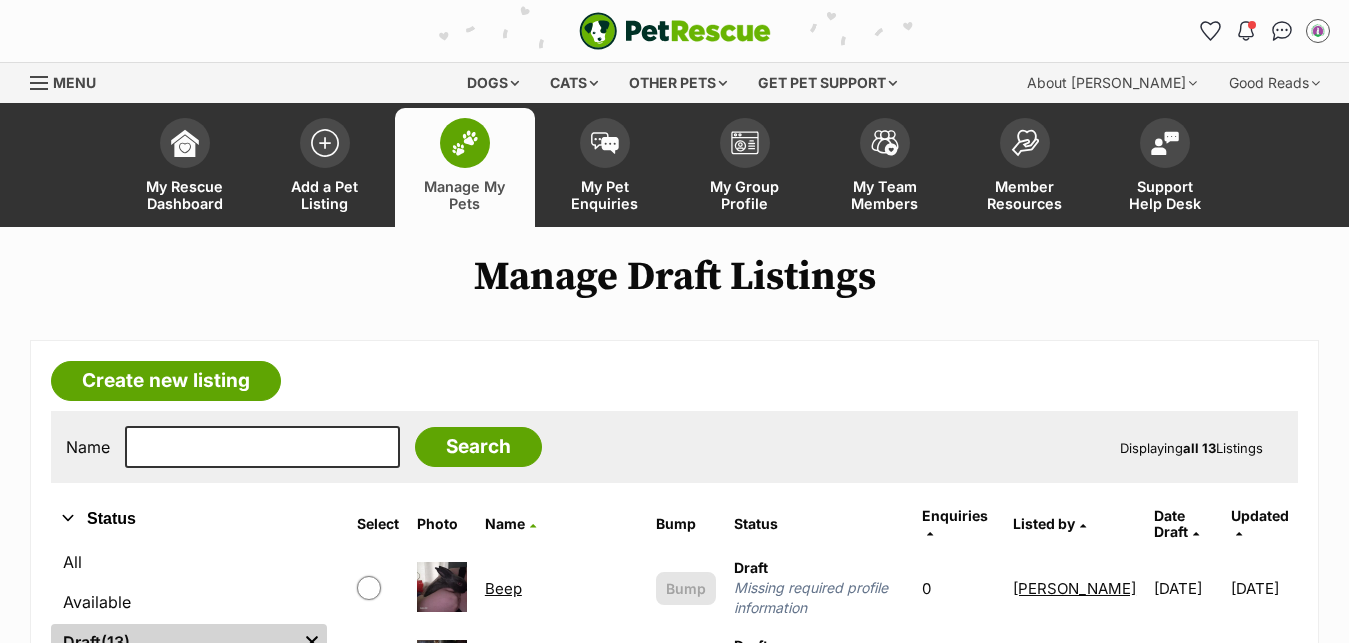 scroll, scrollTop: 0, scrollLeft: 0, axis: both 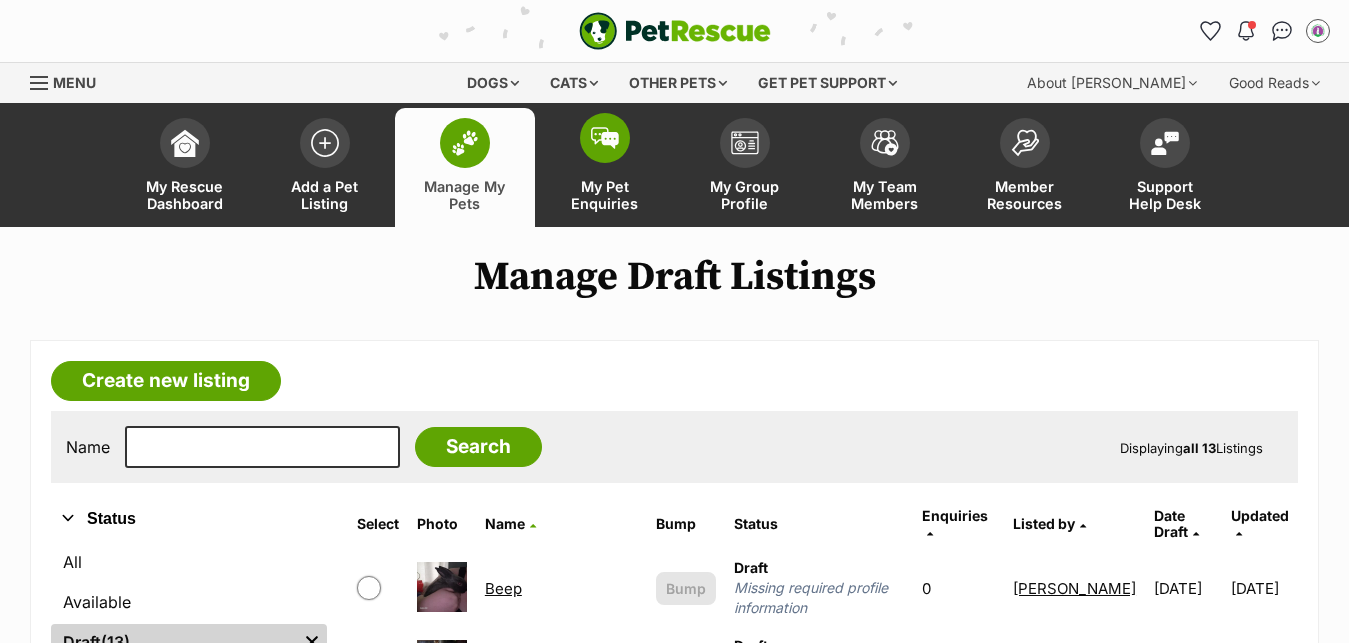 click at bounding box center (605, 138) 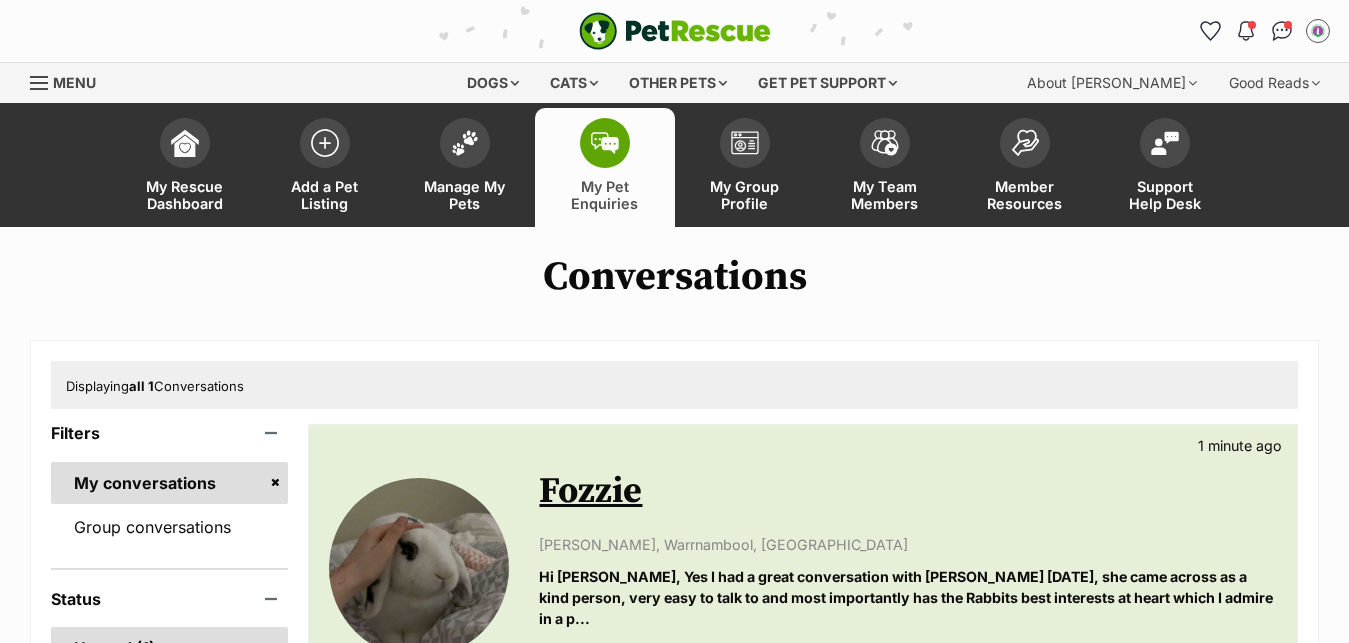 scroll, scrollTop: 0, scrollLeft: 0, axis: both 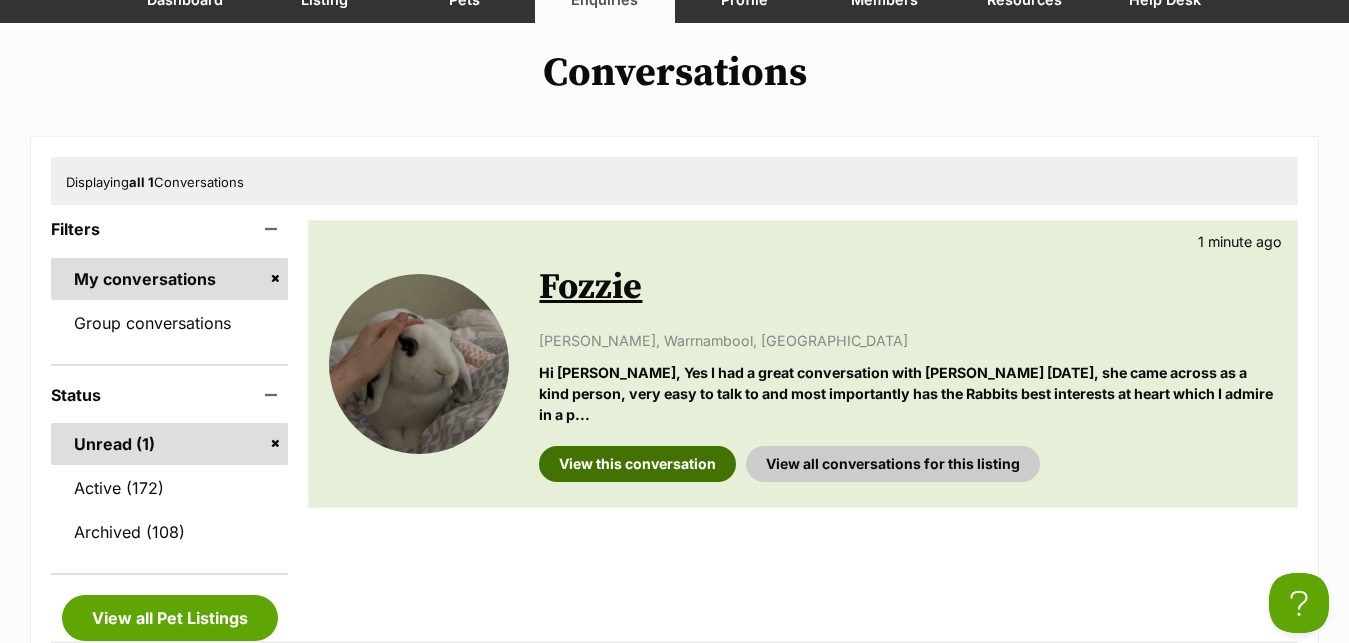 click on "View this conversation" at bounding box center (637, 464) 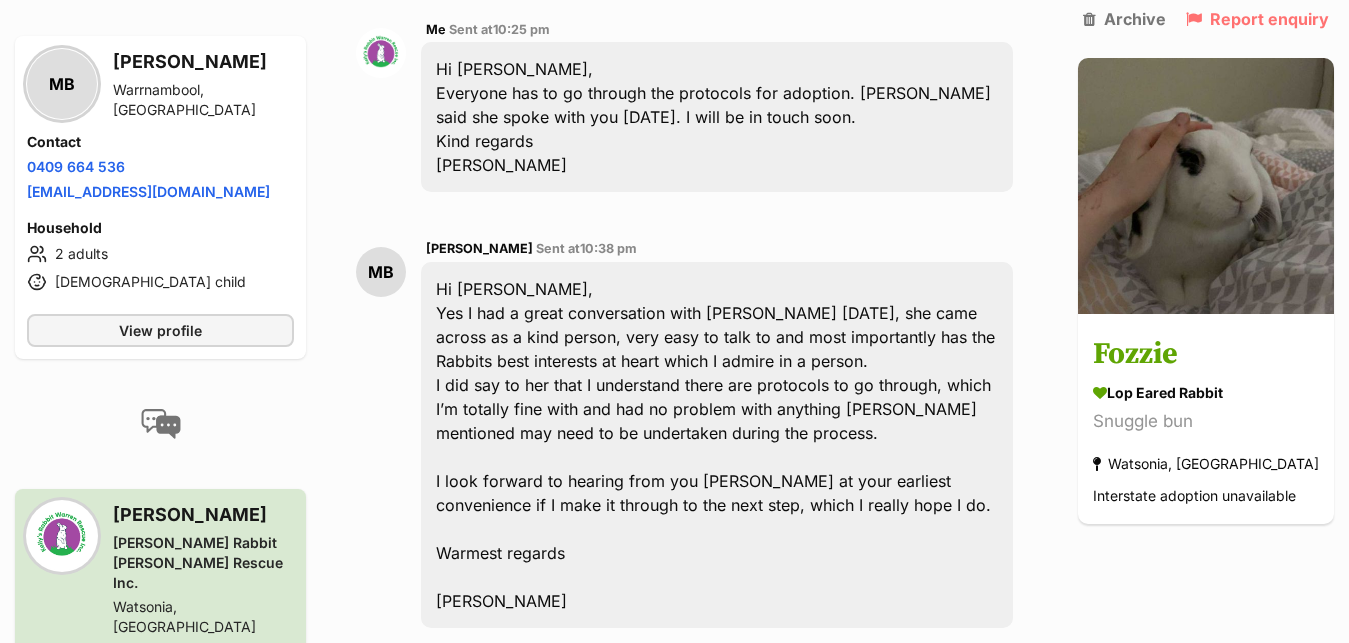 scroll, scrollTop: 3111, scrollLeft: 0, axis: vertical 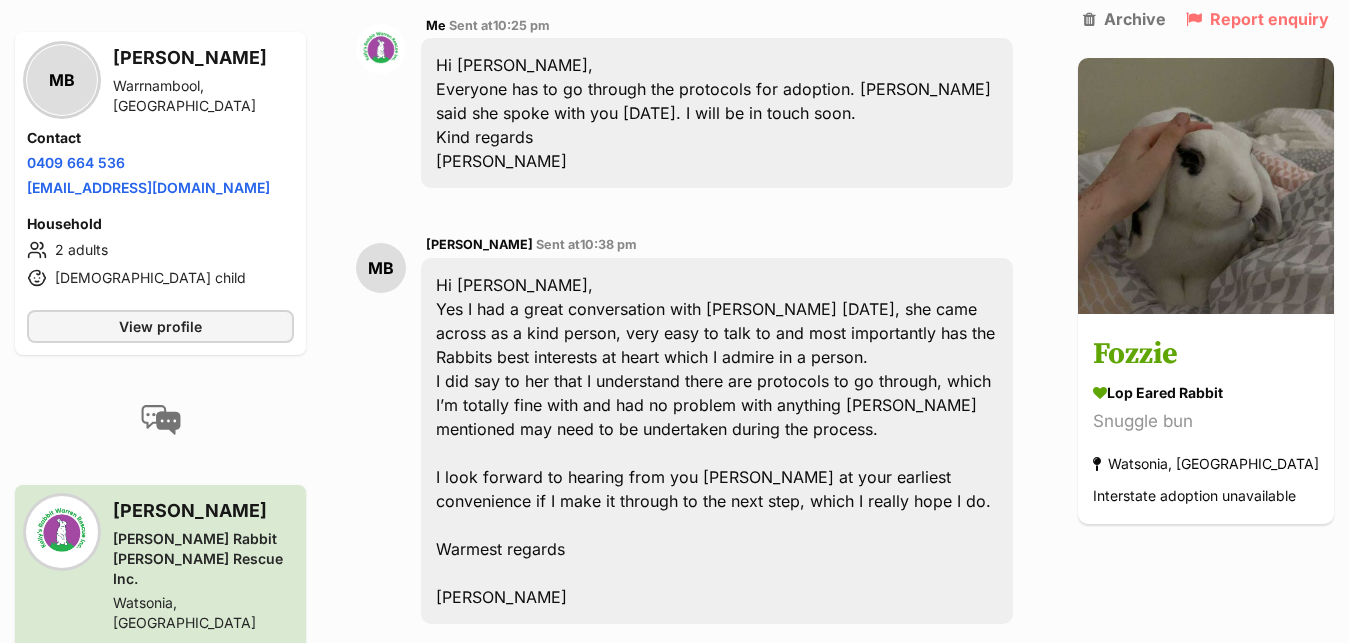 click at bounding box center (692, 724) 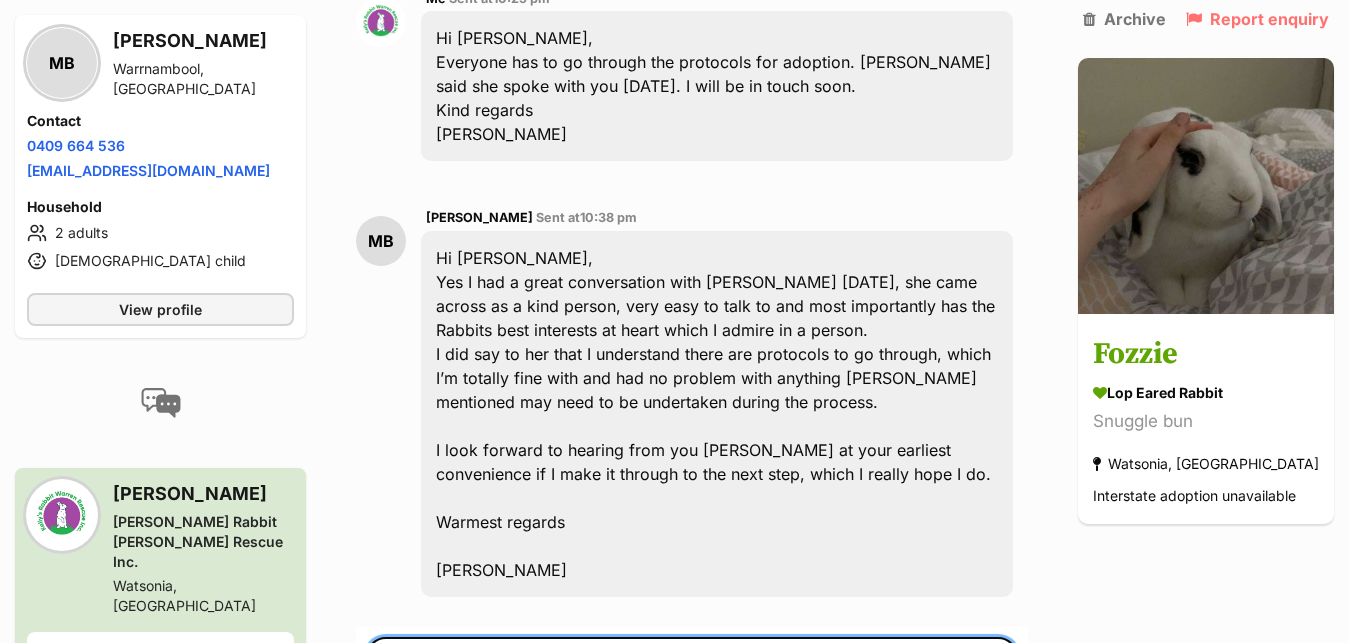 scroll, scrollTop: 3162, scrollLeft: 0, axis: vertical 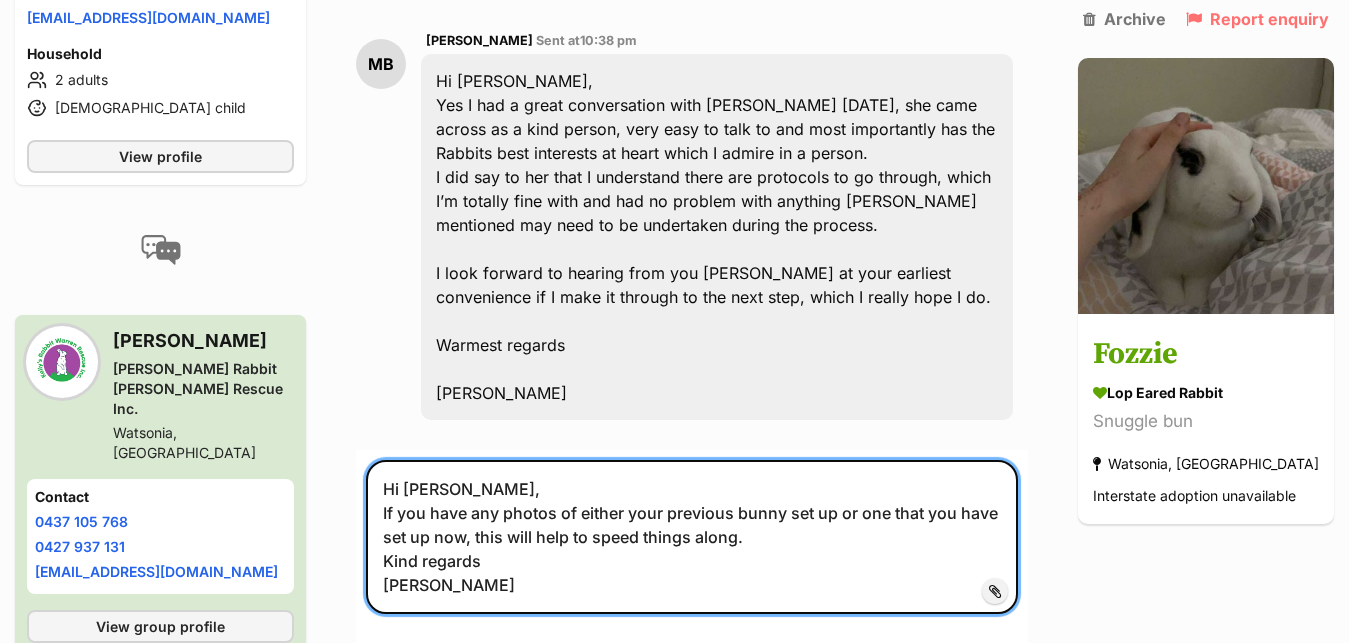 type on "Hi [PERSON_NAME],
If you have any photos of either your previous bunny set up or one that you have set up now, this will help to speed things along.
Kind regards
[PERSON_NAME]" 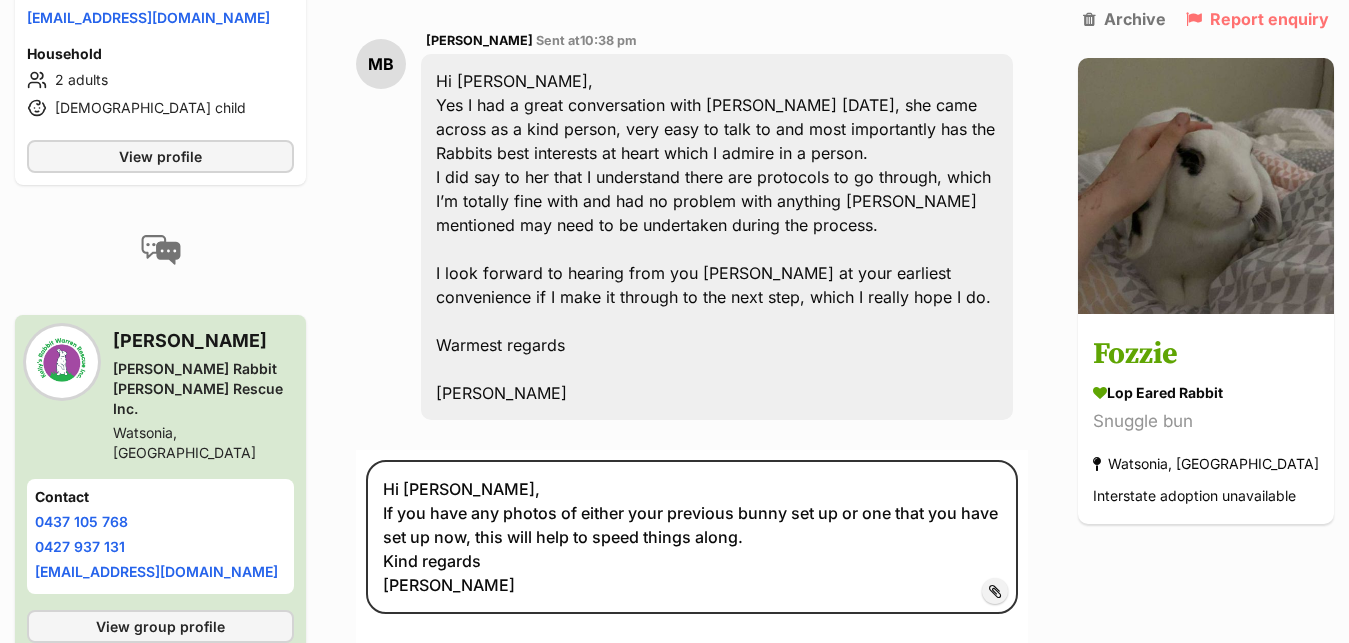 click on "Submit" at bounding box center [973, 680] 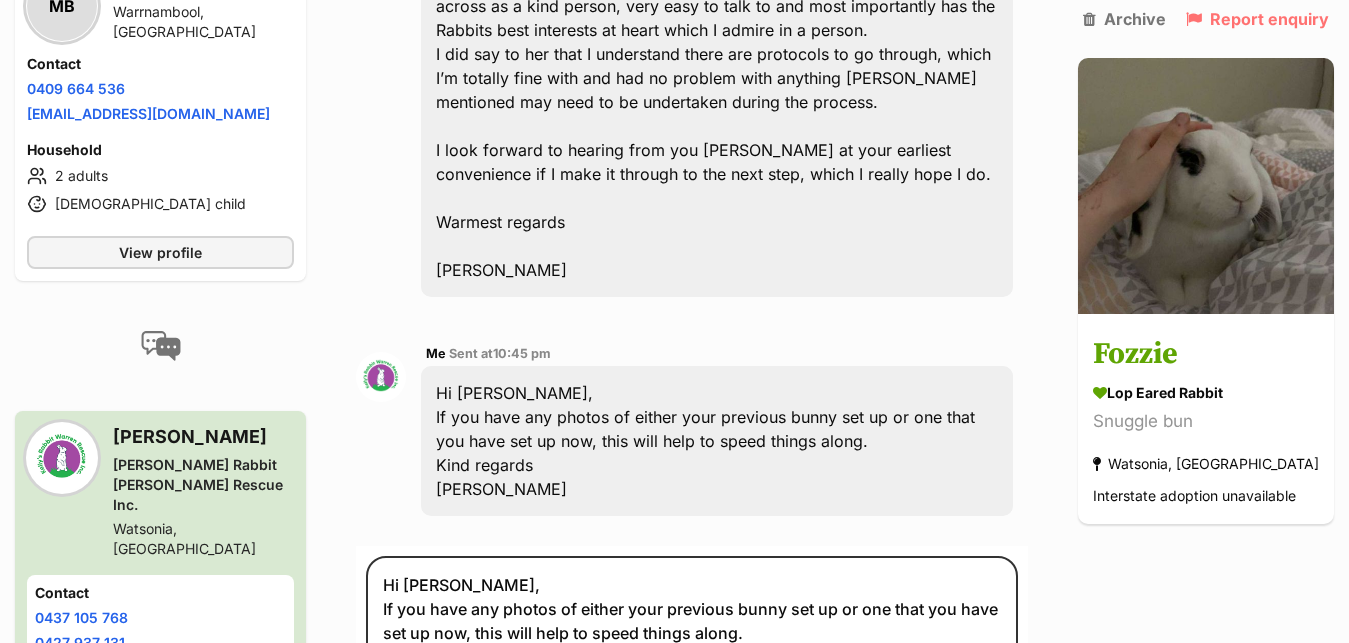 scroll, scrollTop: 3439, scrollLeft: 0, axis: vertical 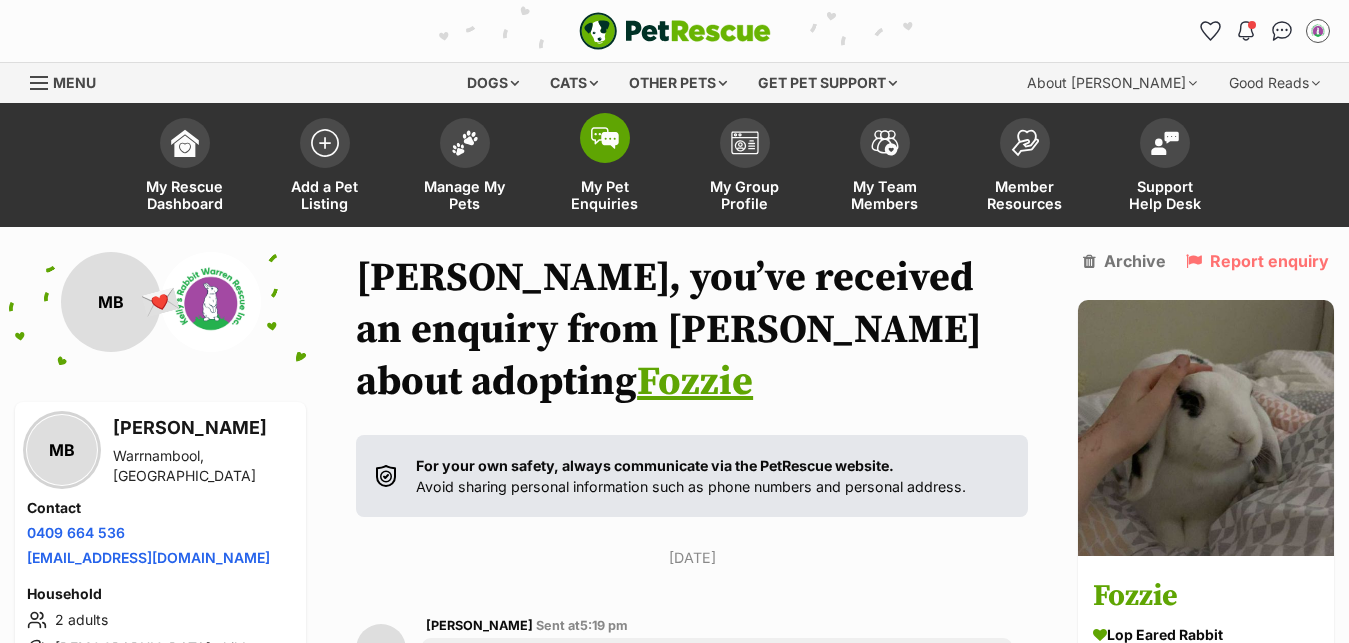 click at bounding box center (605, 138) 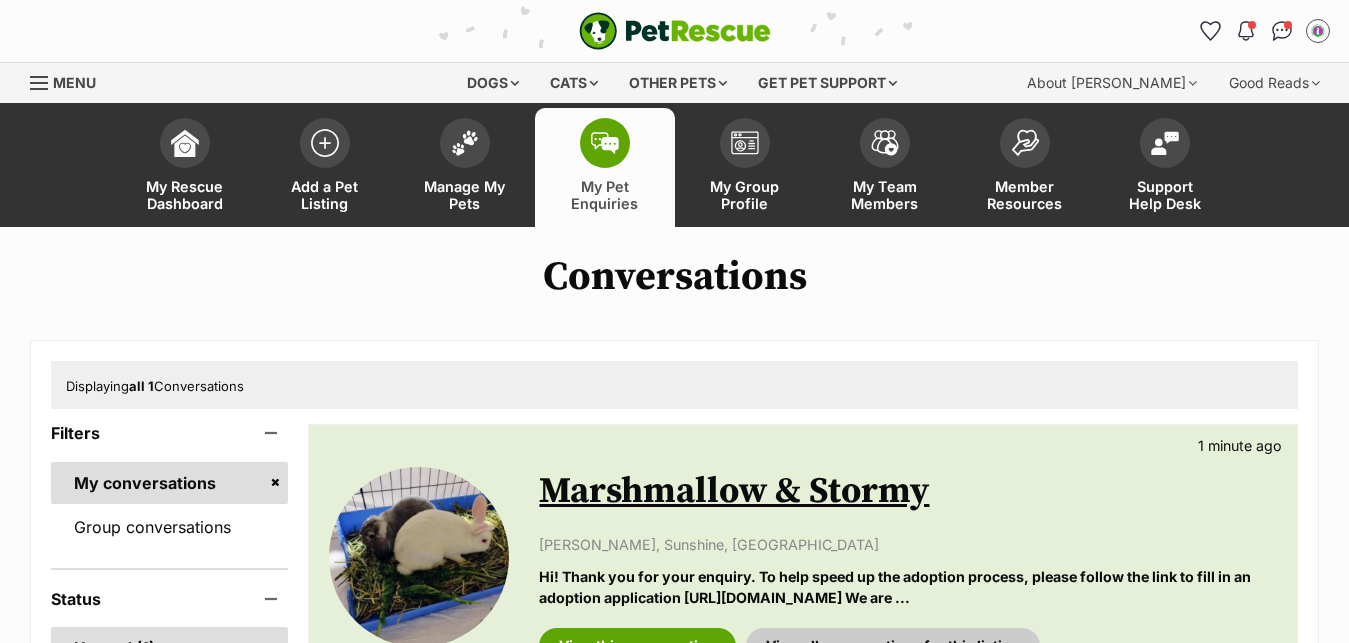 scroll, scrollTop: 0, scrollLeft: 0, axis: both 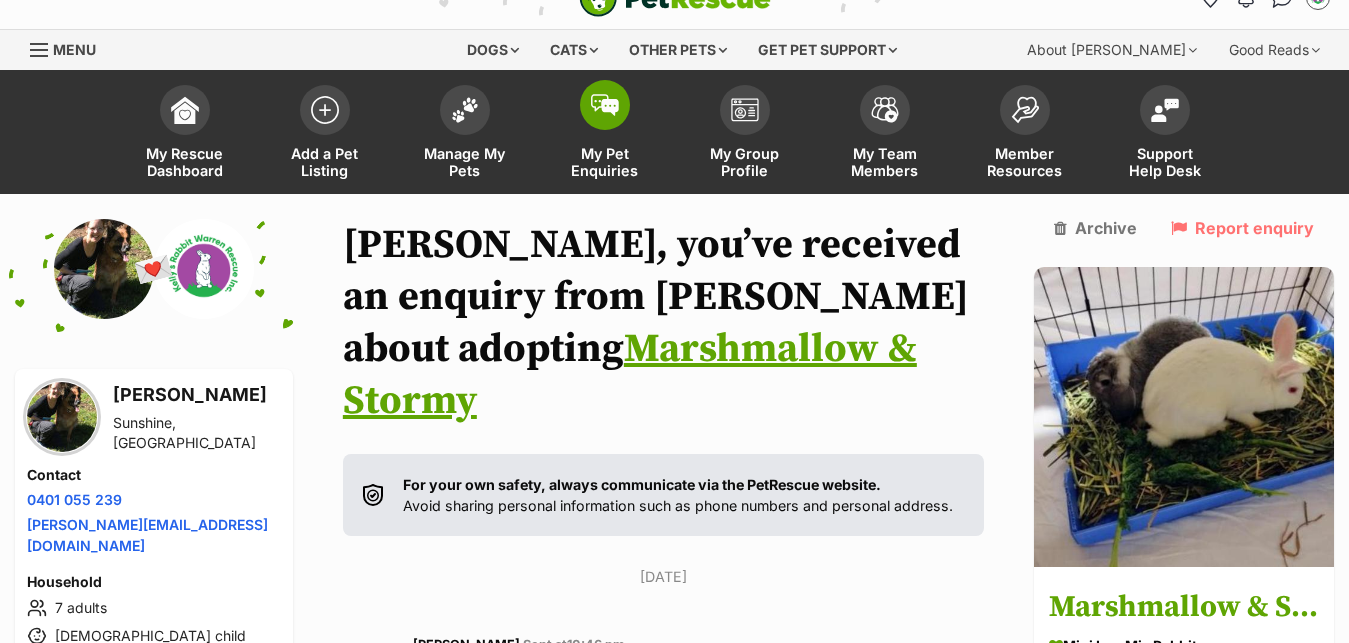 click at bounding box center [605, 105] 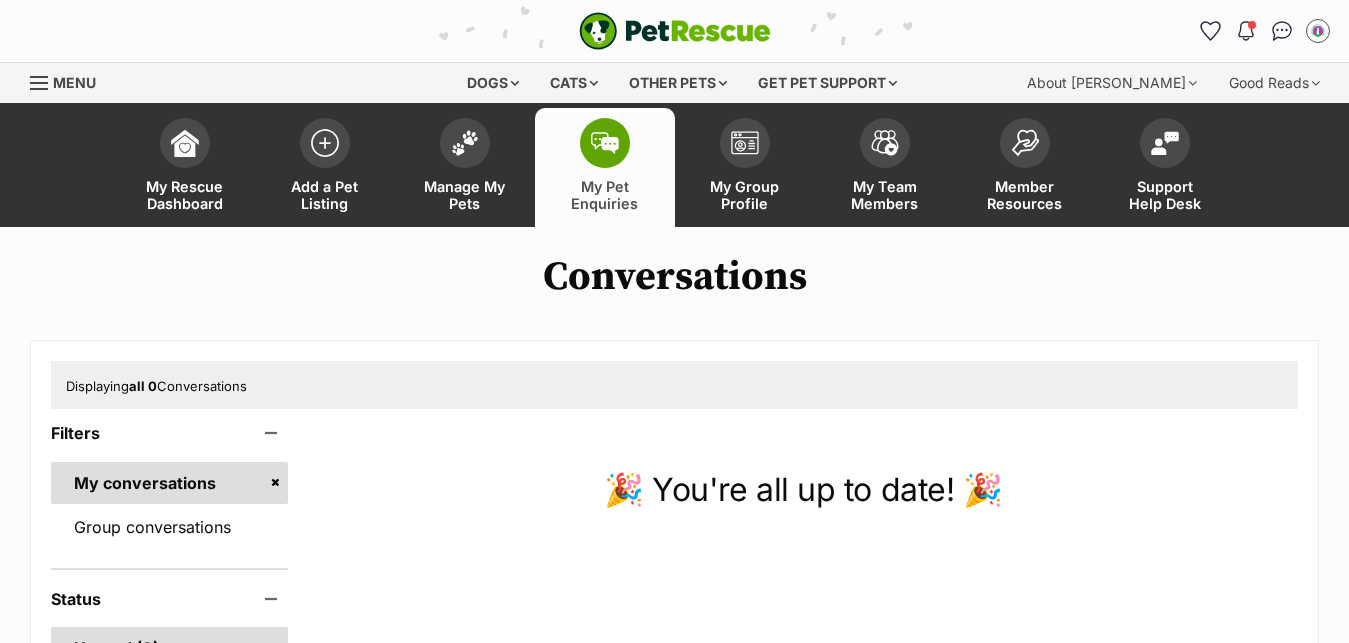 scroll, scrollTop: 0, scrollLeft: 0, axis: both 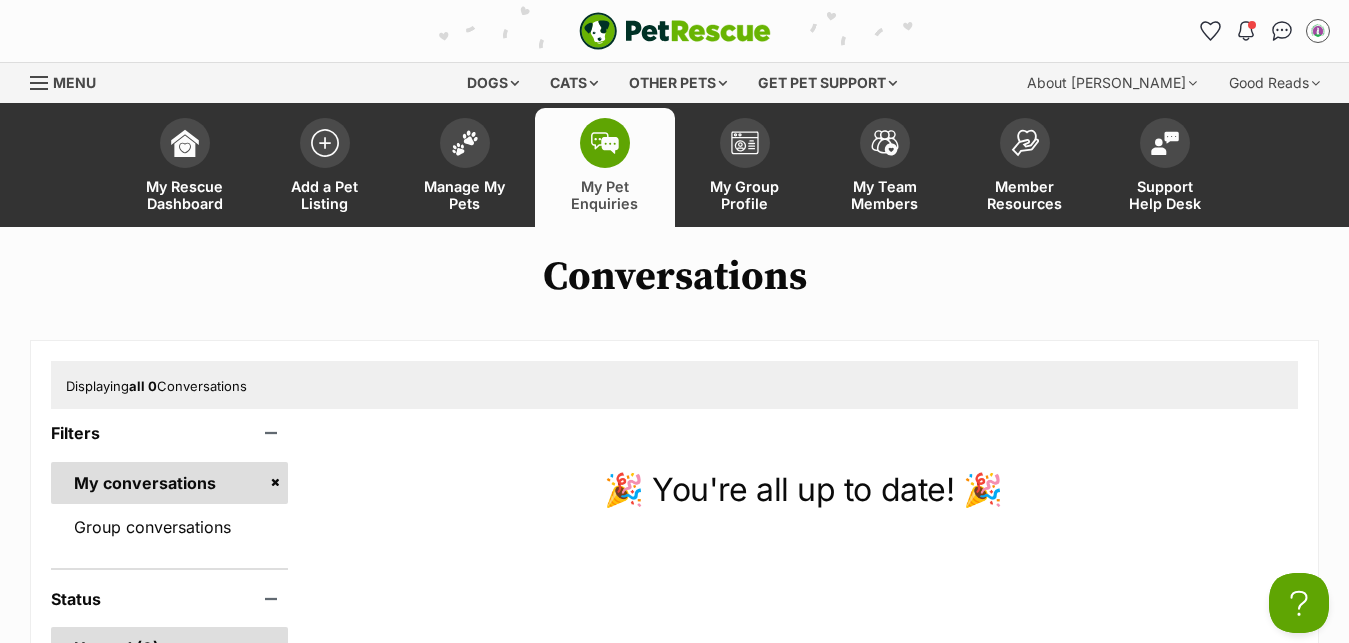 click at bounding box center [465, 143] 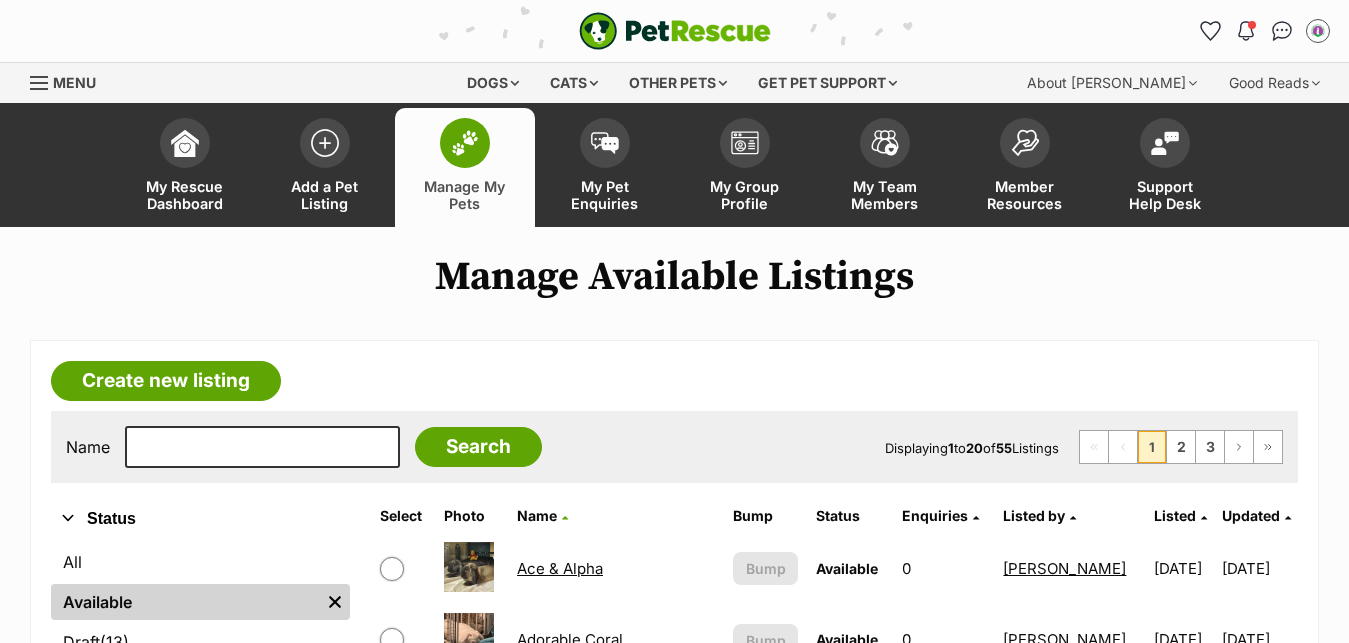 scroll, scrollTop: 0, scrollLeft: 0, axis: both 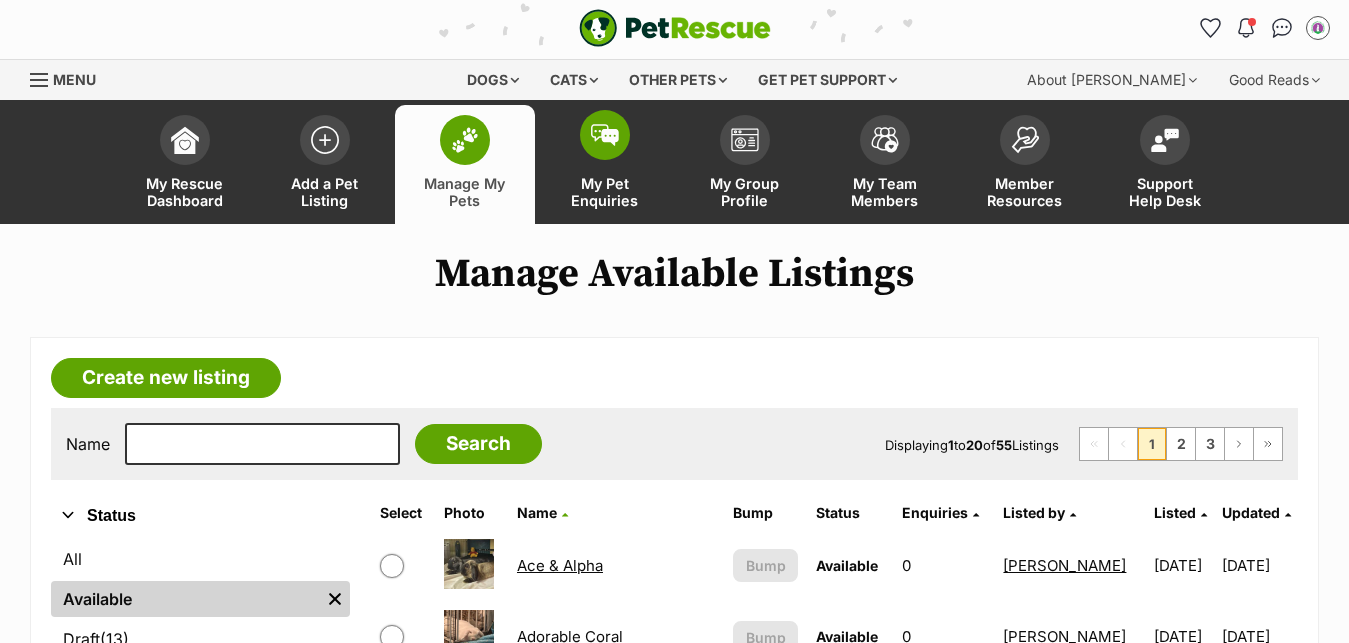 click at bounding box center (605, 135) 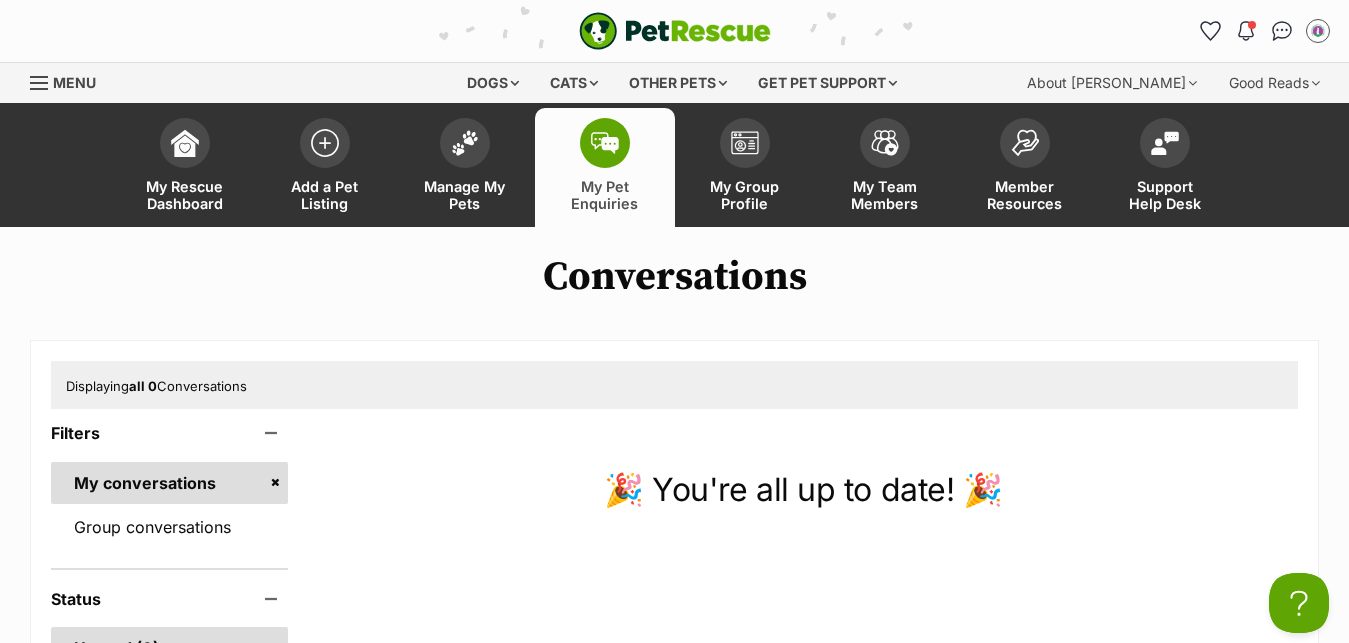 scroll, scrollTop: 0, scrollLeft: 0, axis: both 